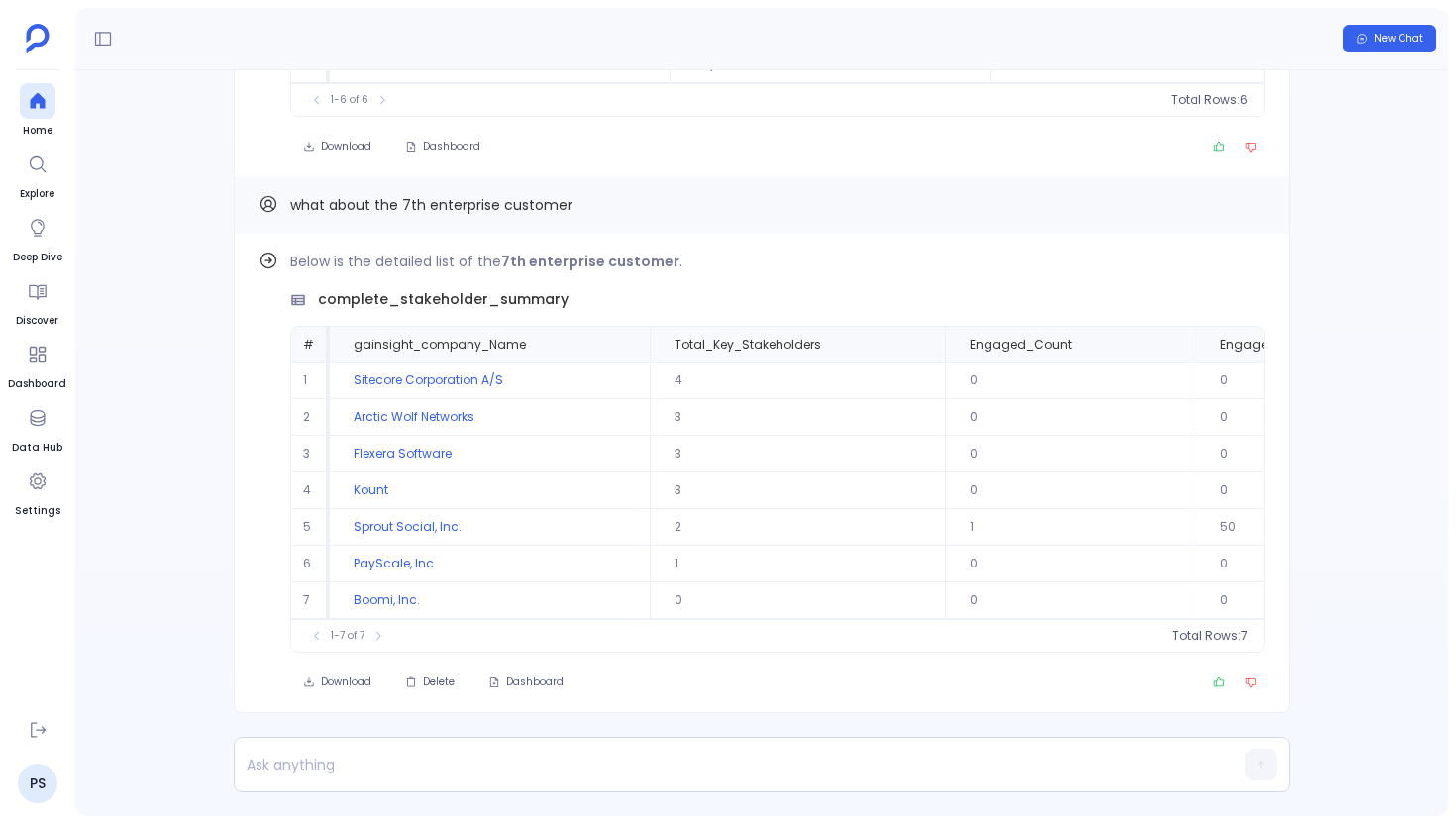 scroll, scrollTop: 0, scrollLeft: 0, axis: both 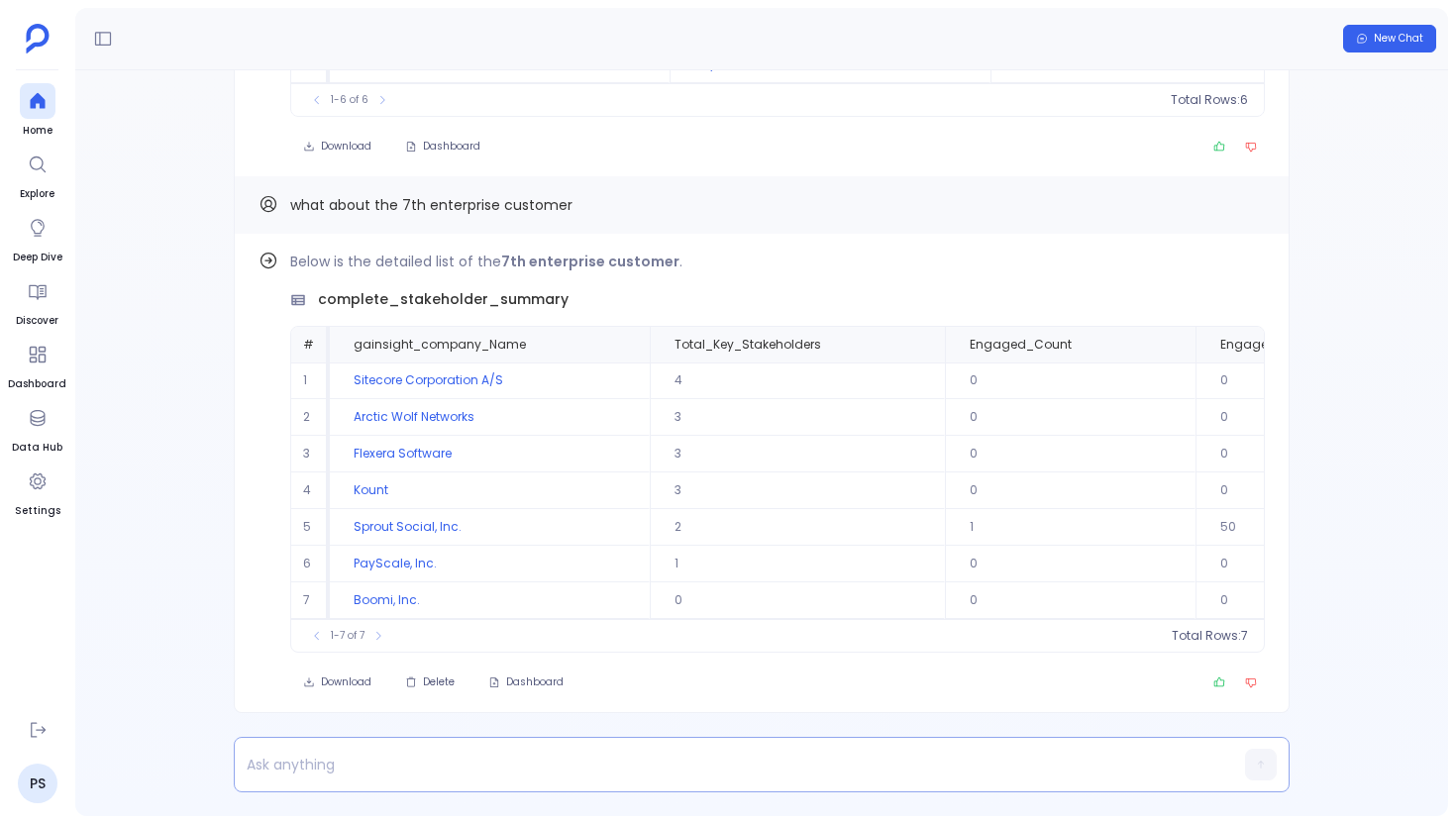 click at bounding box center [723, 765] 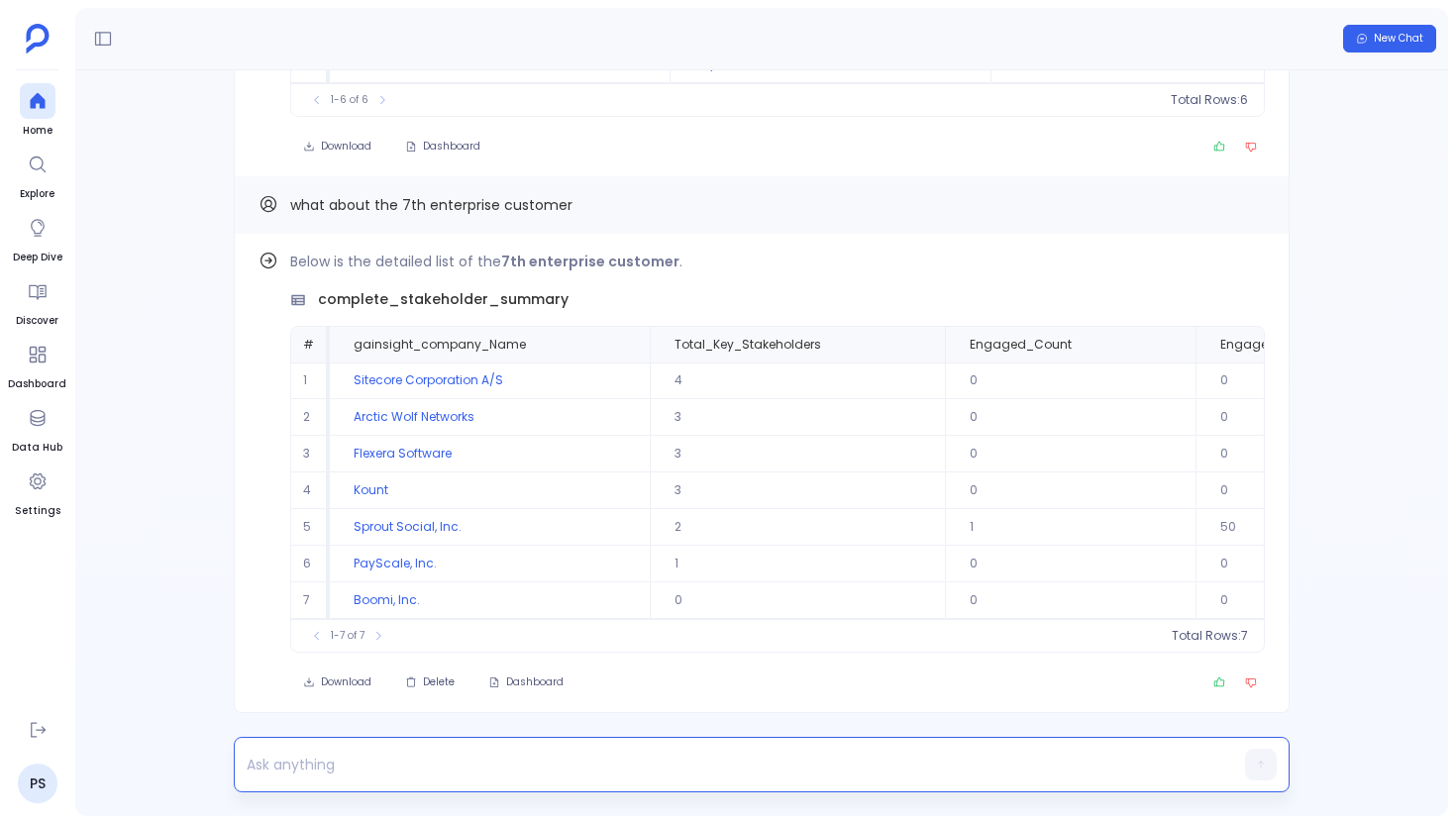 type 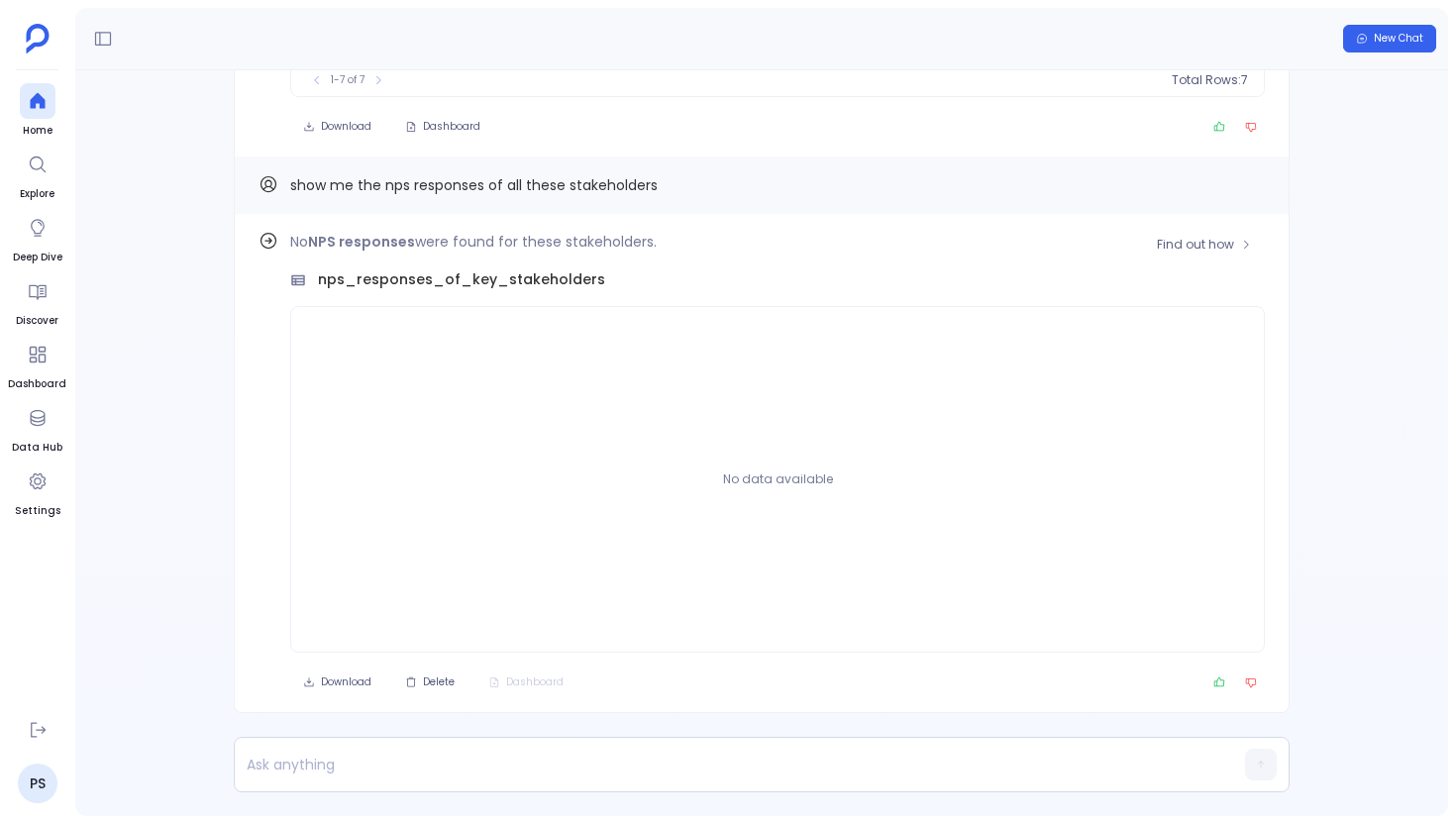 scroll, scrollTop: -1709, scrollLeft: 0, axis: vertical 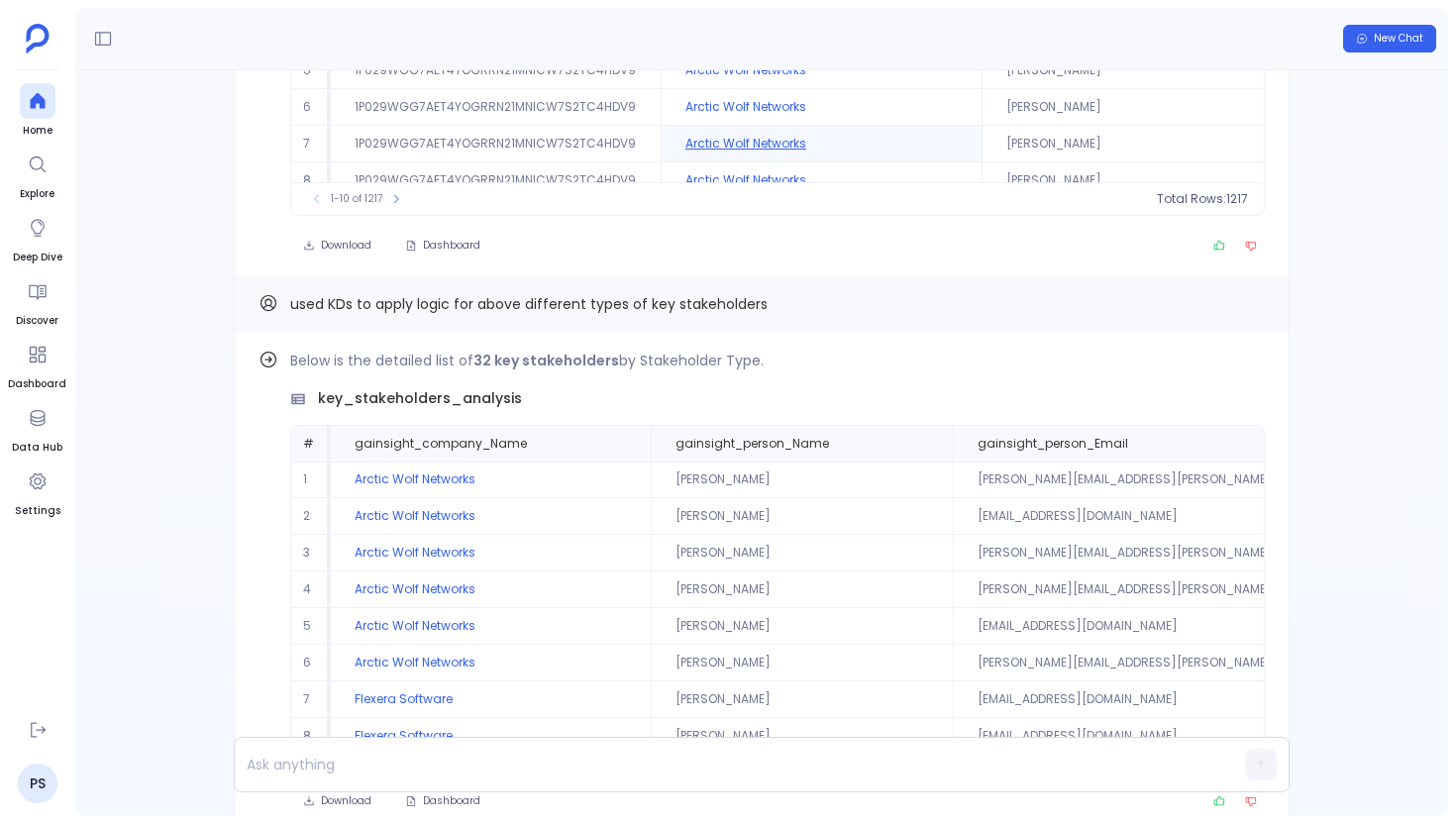 click on "Arctic Wolf Networks" at bounding box center [821, 144] 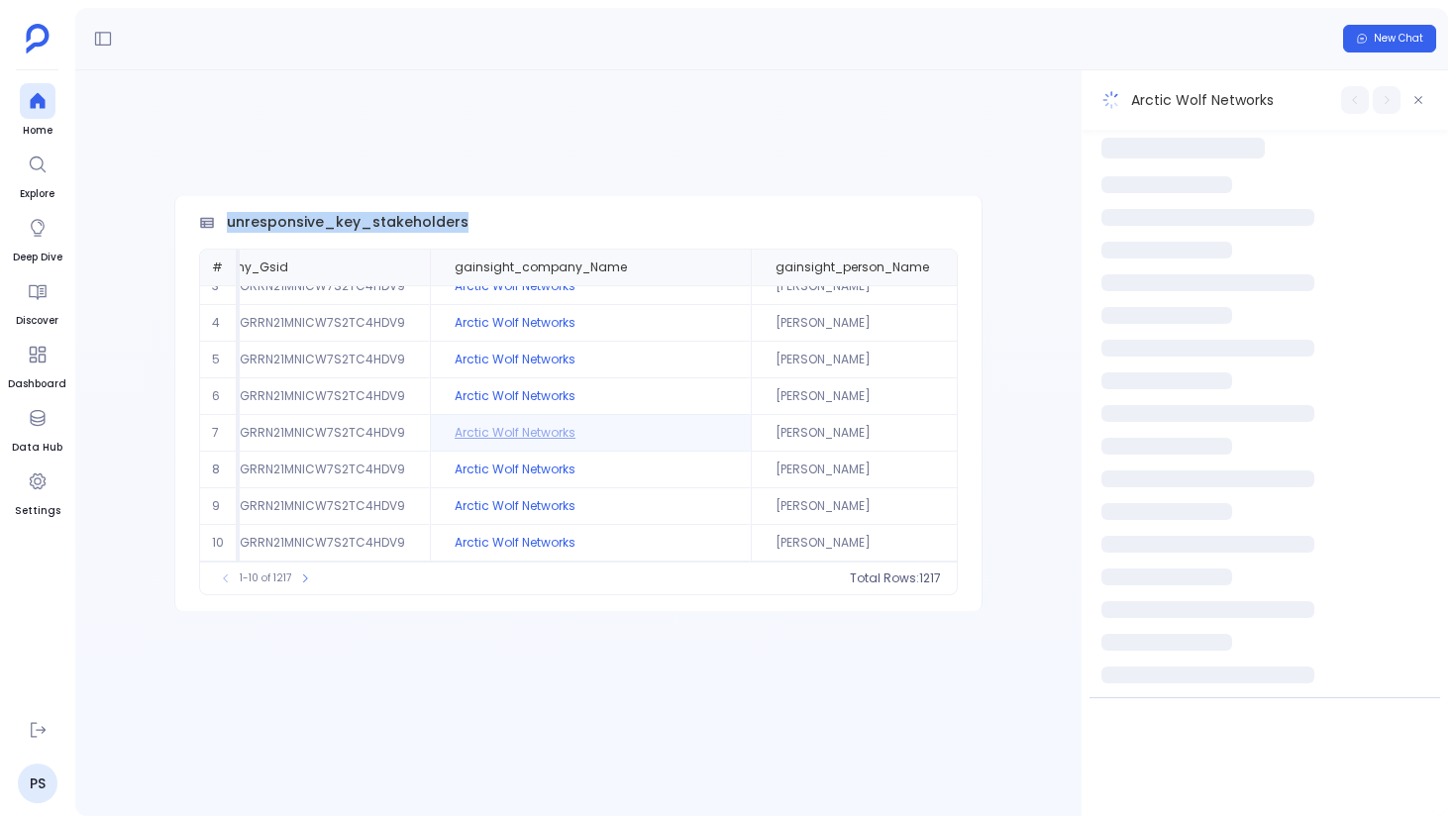 scroll, scrollTop: 95, scrollLeft: 143, axis: both 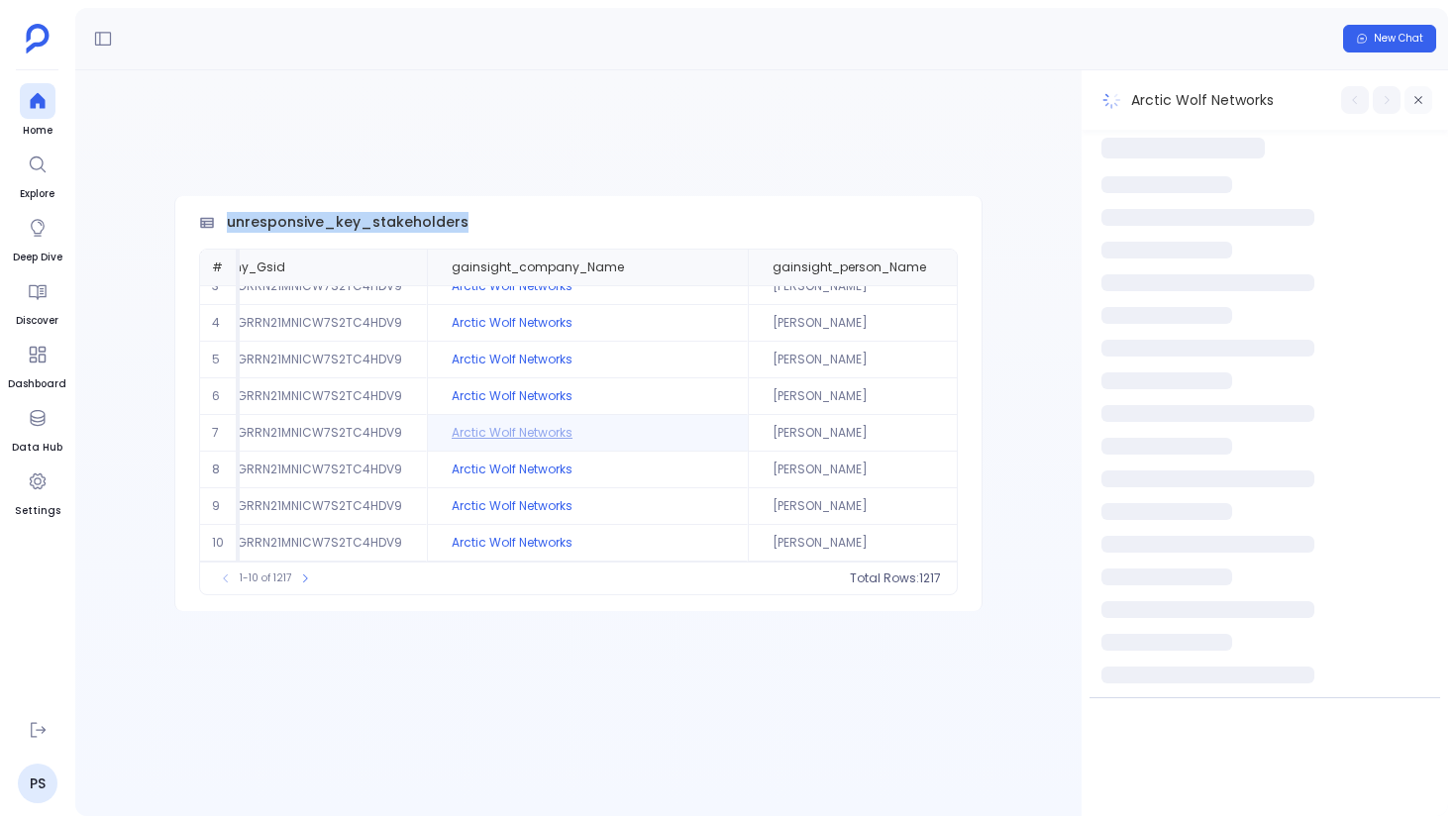 click 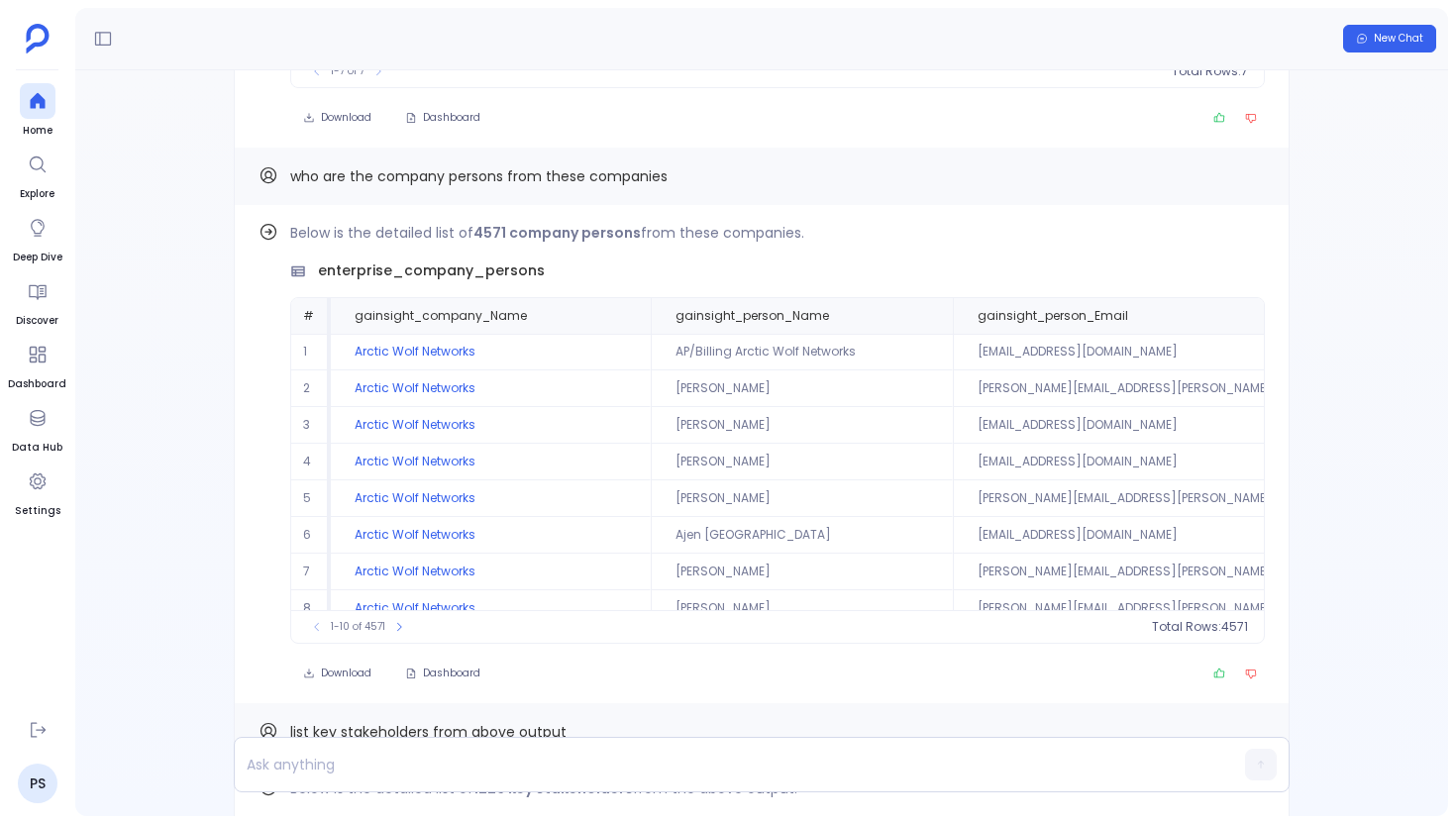 scroll, scrollTop: -4677, scrollLeft: 0, axis: vertical 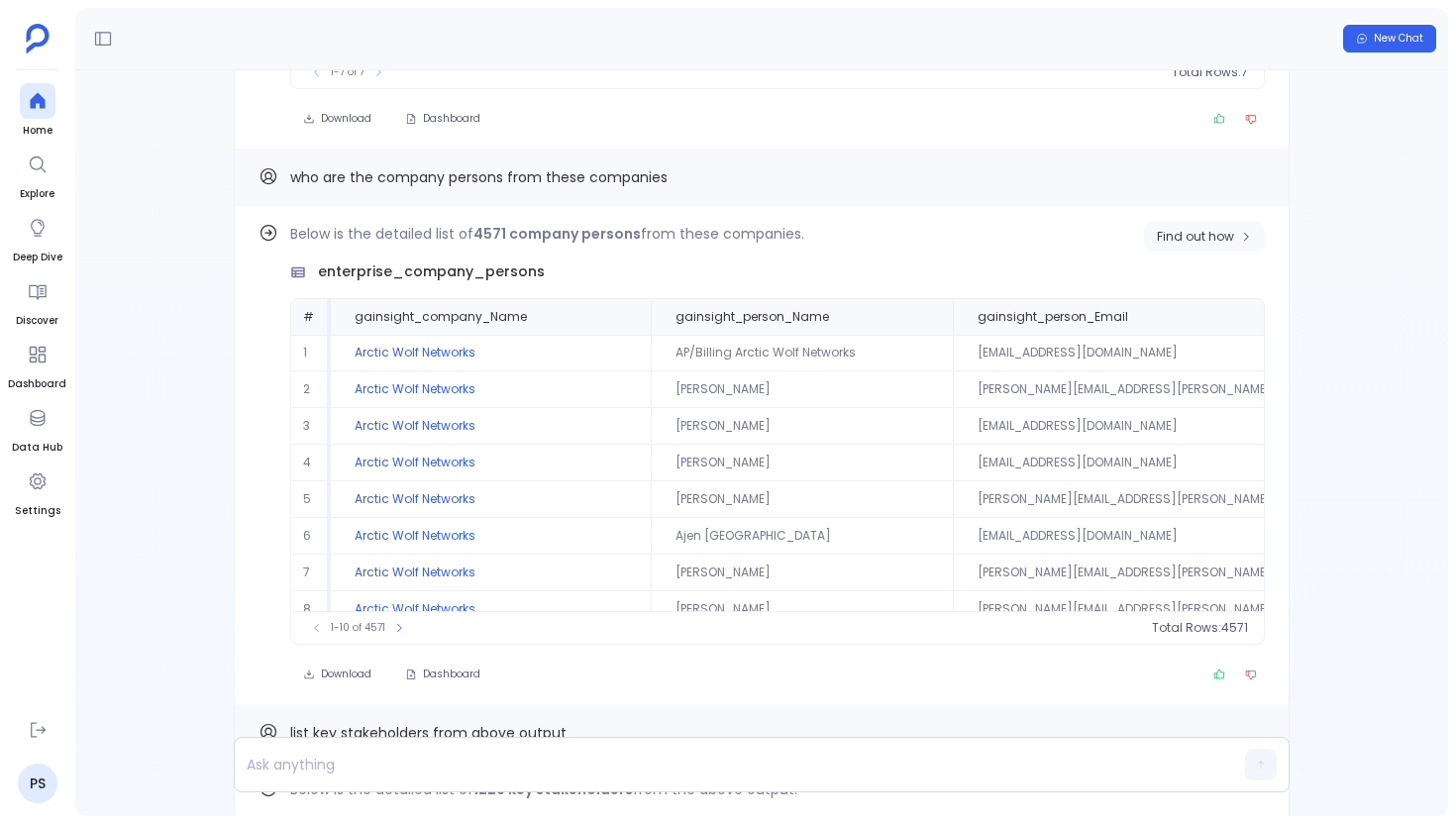 click on "Find out how" at bounding box center [1196, 237] 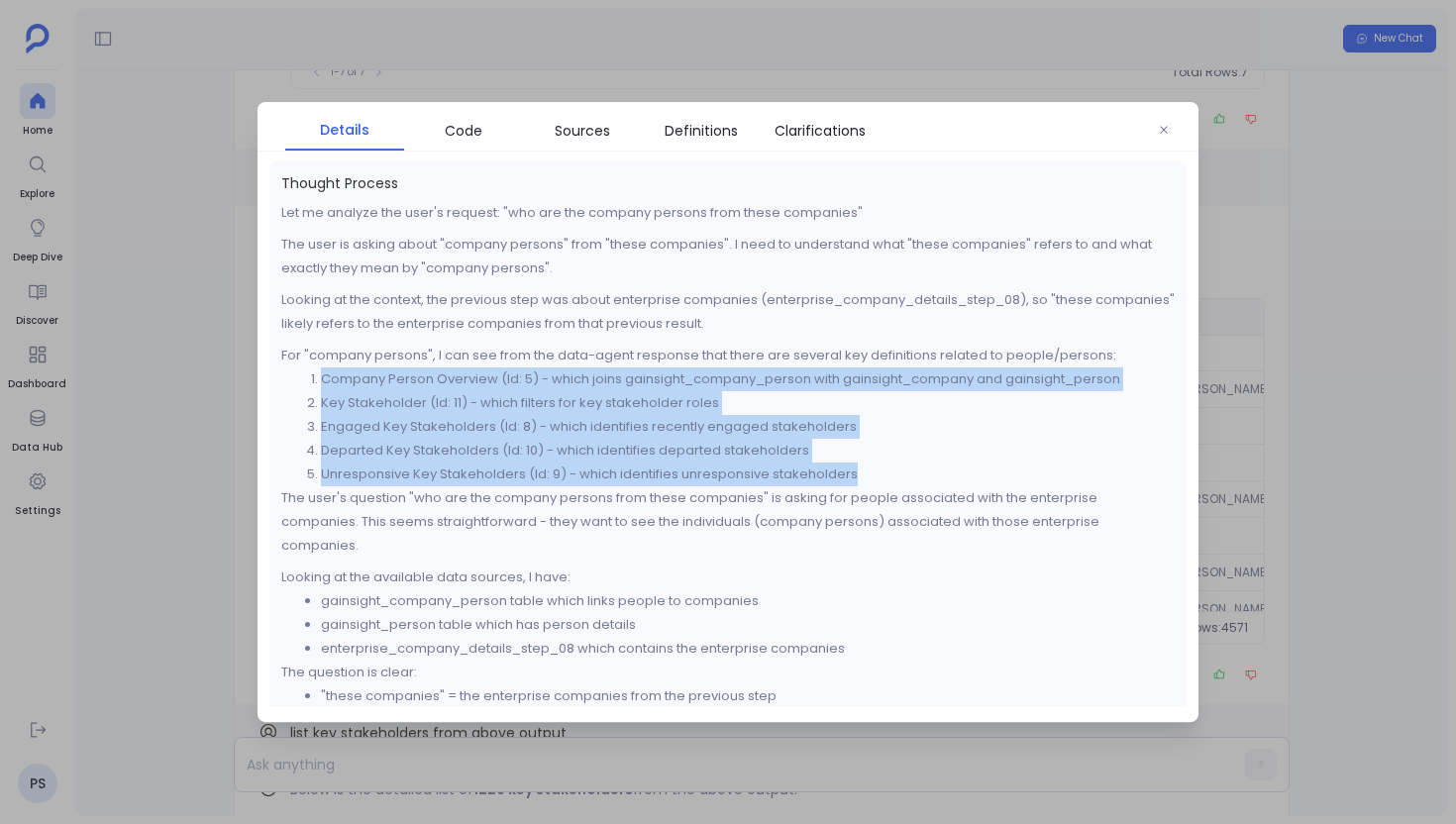 drag, startPoint x: 320, startPoint y: 381, endPoint x: 855, endPoint y: 479, distance: 544 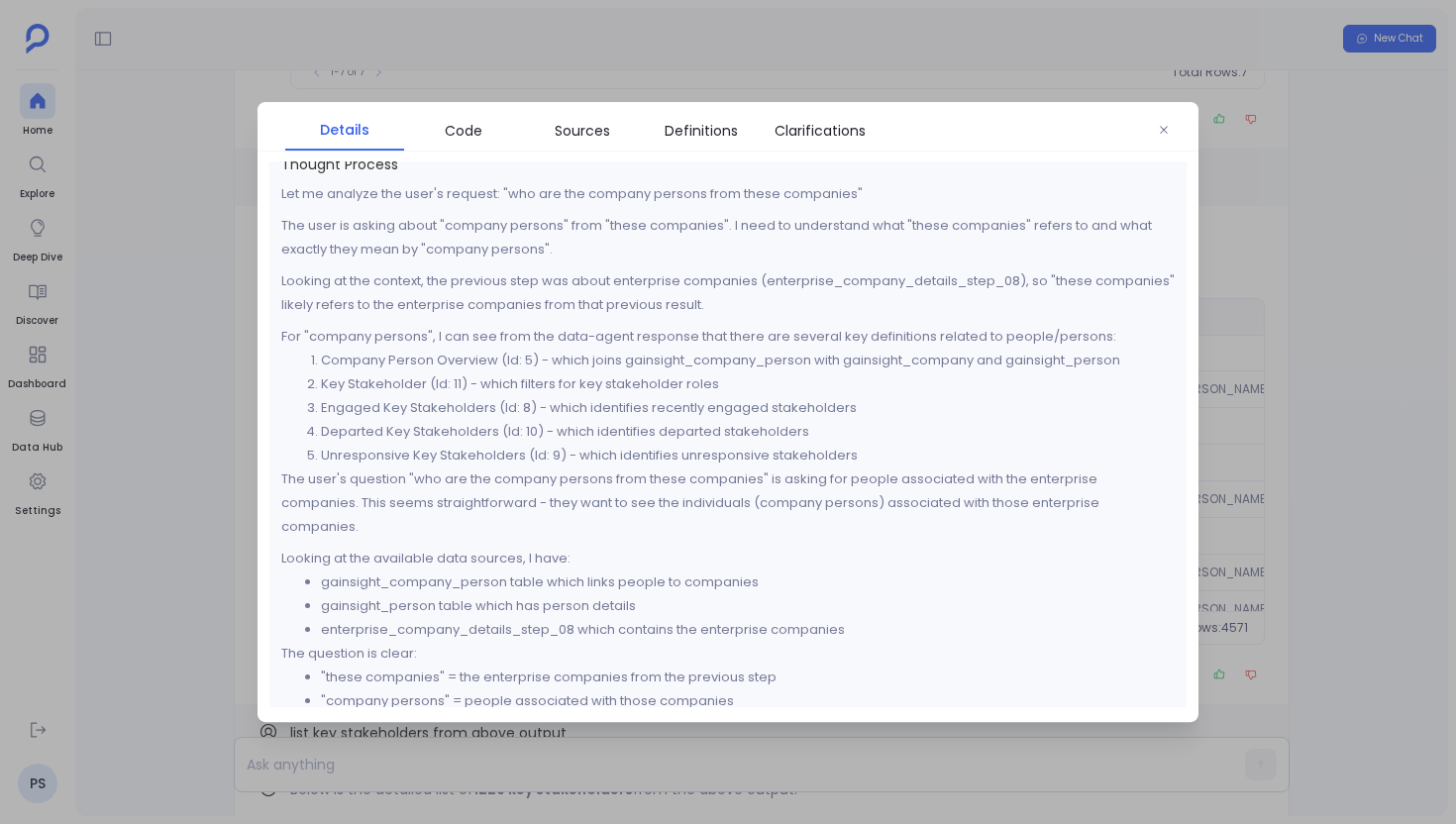 scroll, scrollTop: 34, scrollLeft: 0, axis: vertical 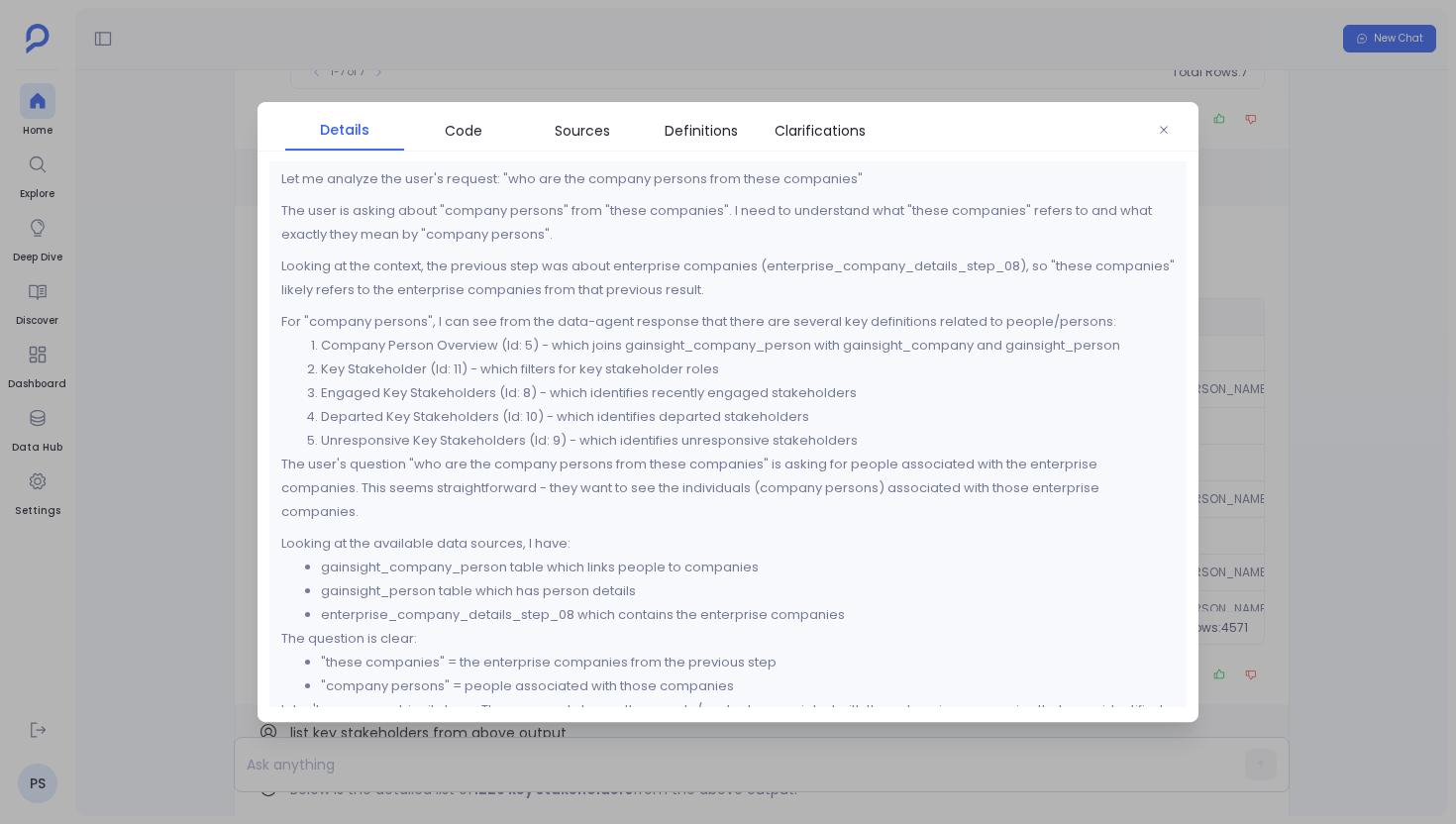 click at bounding box center [728, 412] 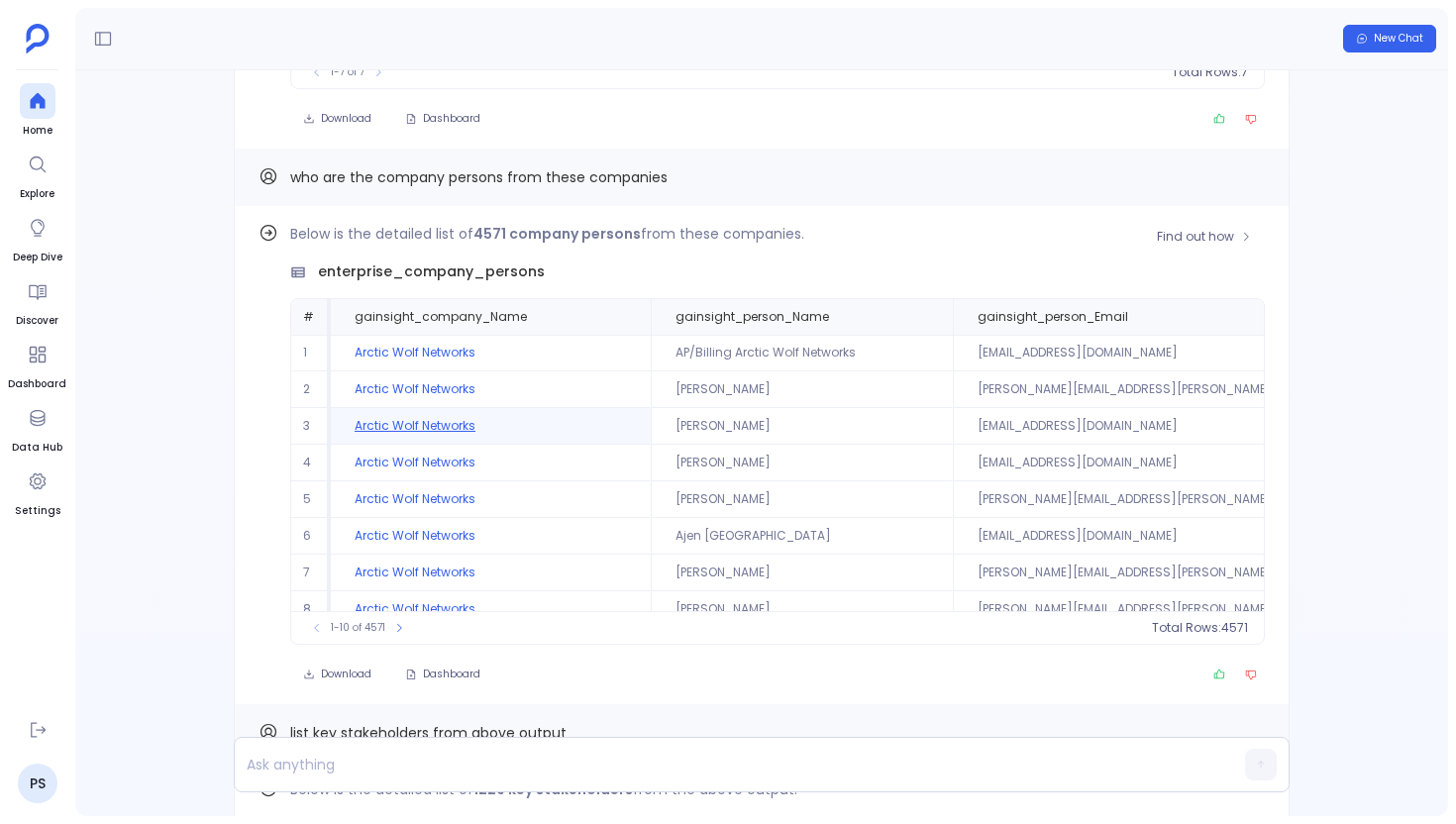 scroll, scrollTop: 95, scrollLeft: 0, axis: vertical 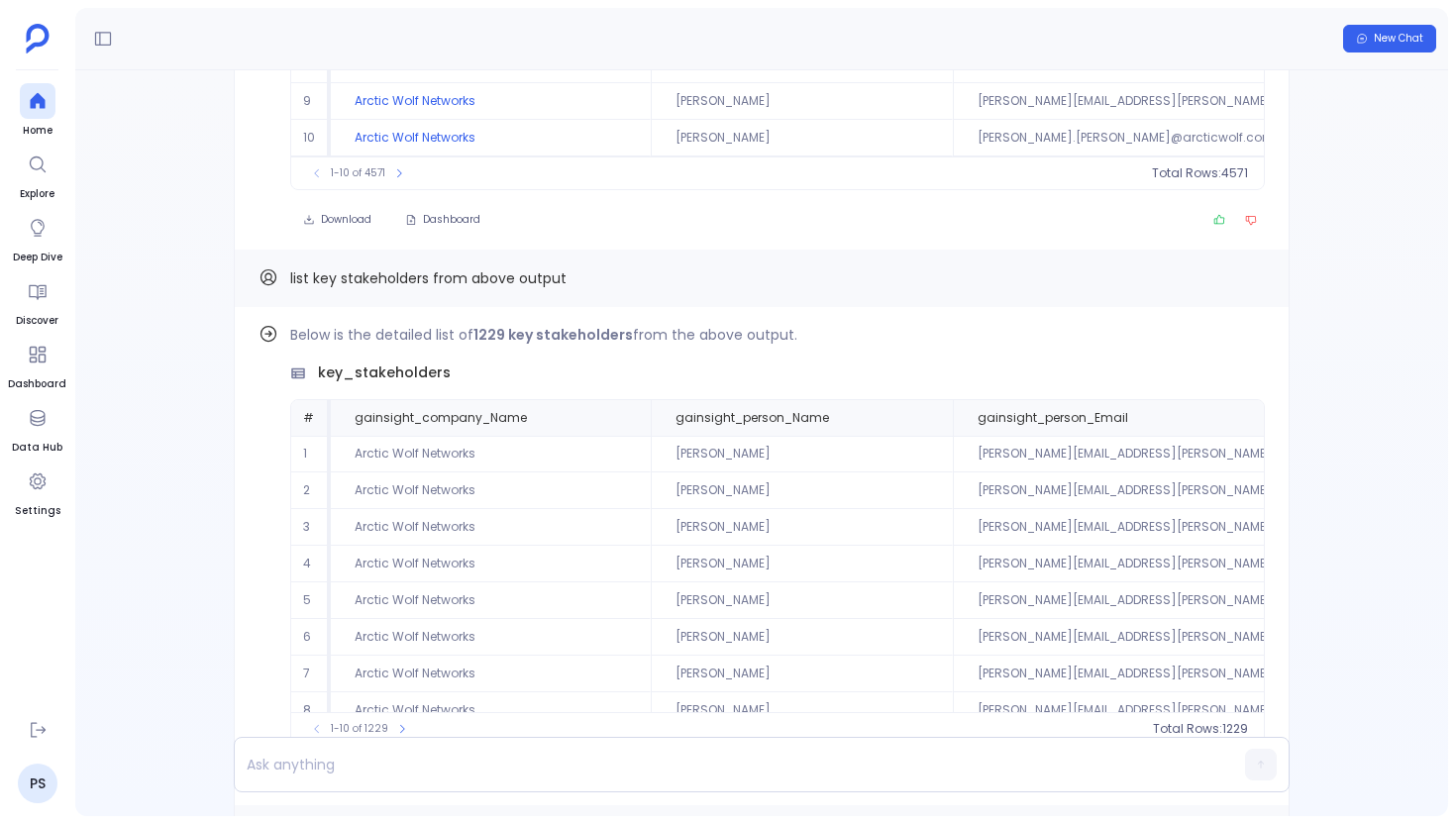 click on "list key stakeholders from above output" at bounding box center [762, 278] 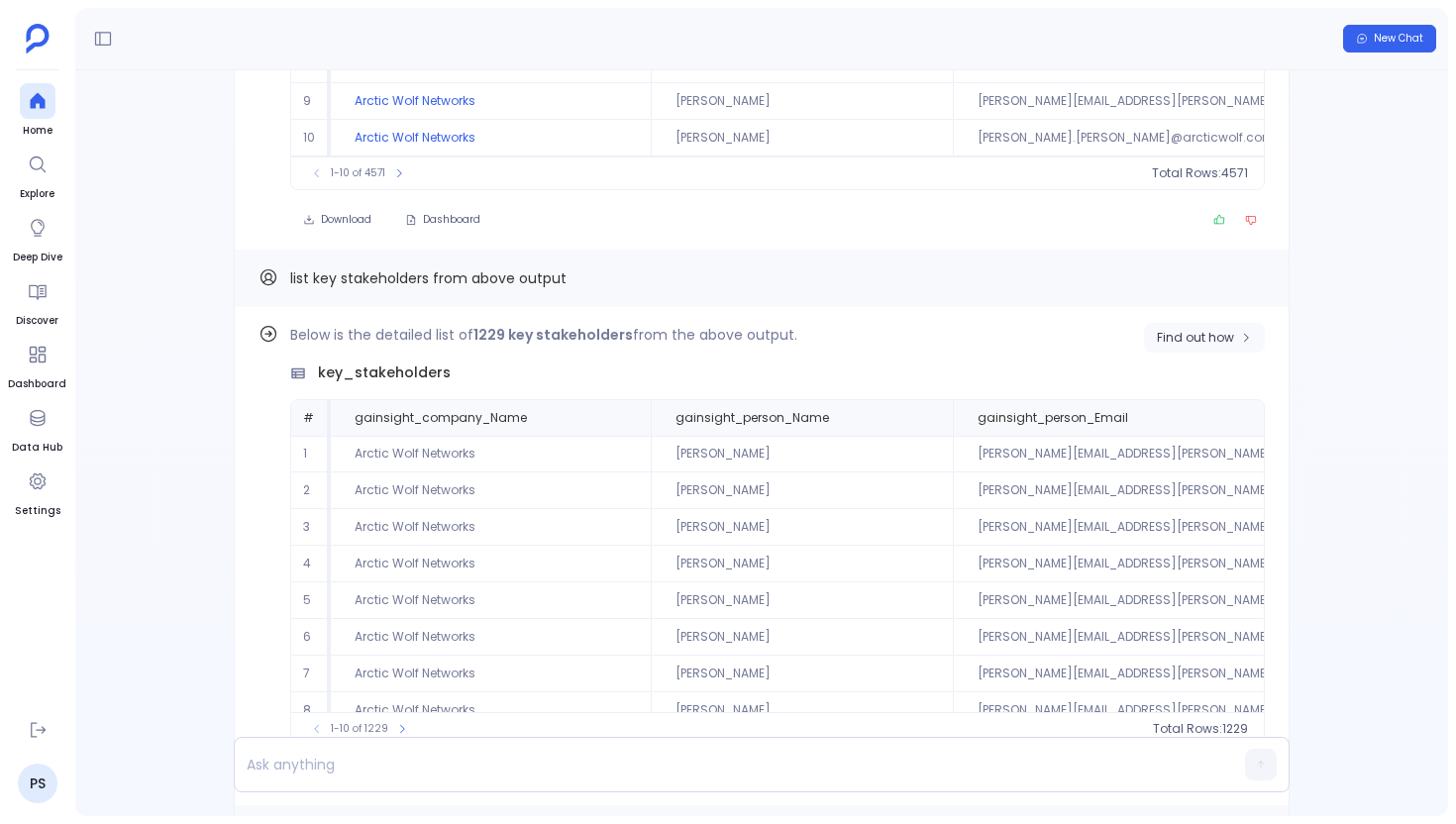 click on "Find out how" at bounding box center [1196, 338] 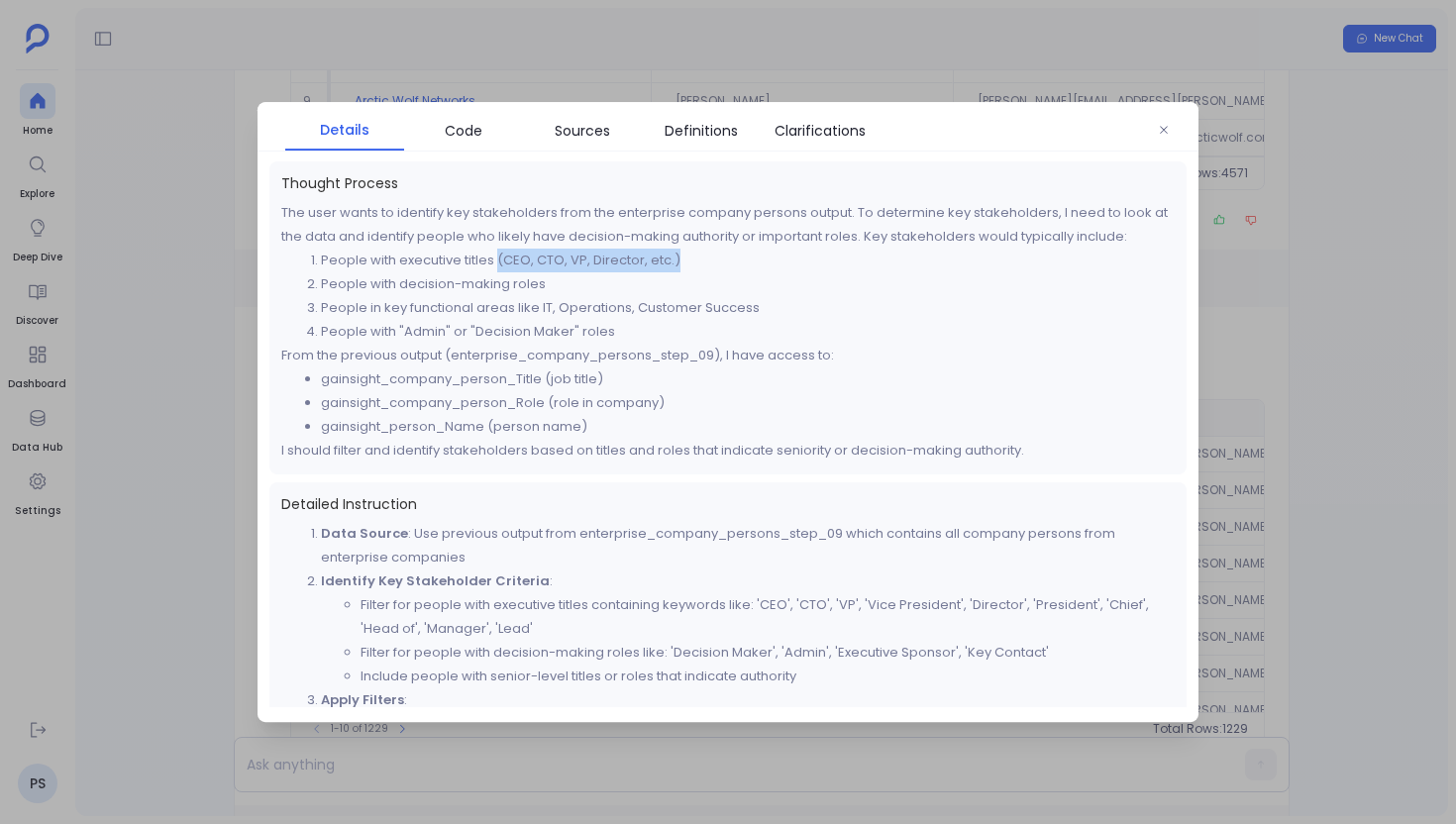 drag, startPoint x: 496, startPoint y: 262, endPoint x: 679, endPoint y: 263, distance: 183.0027 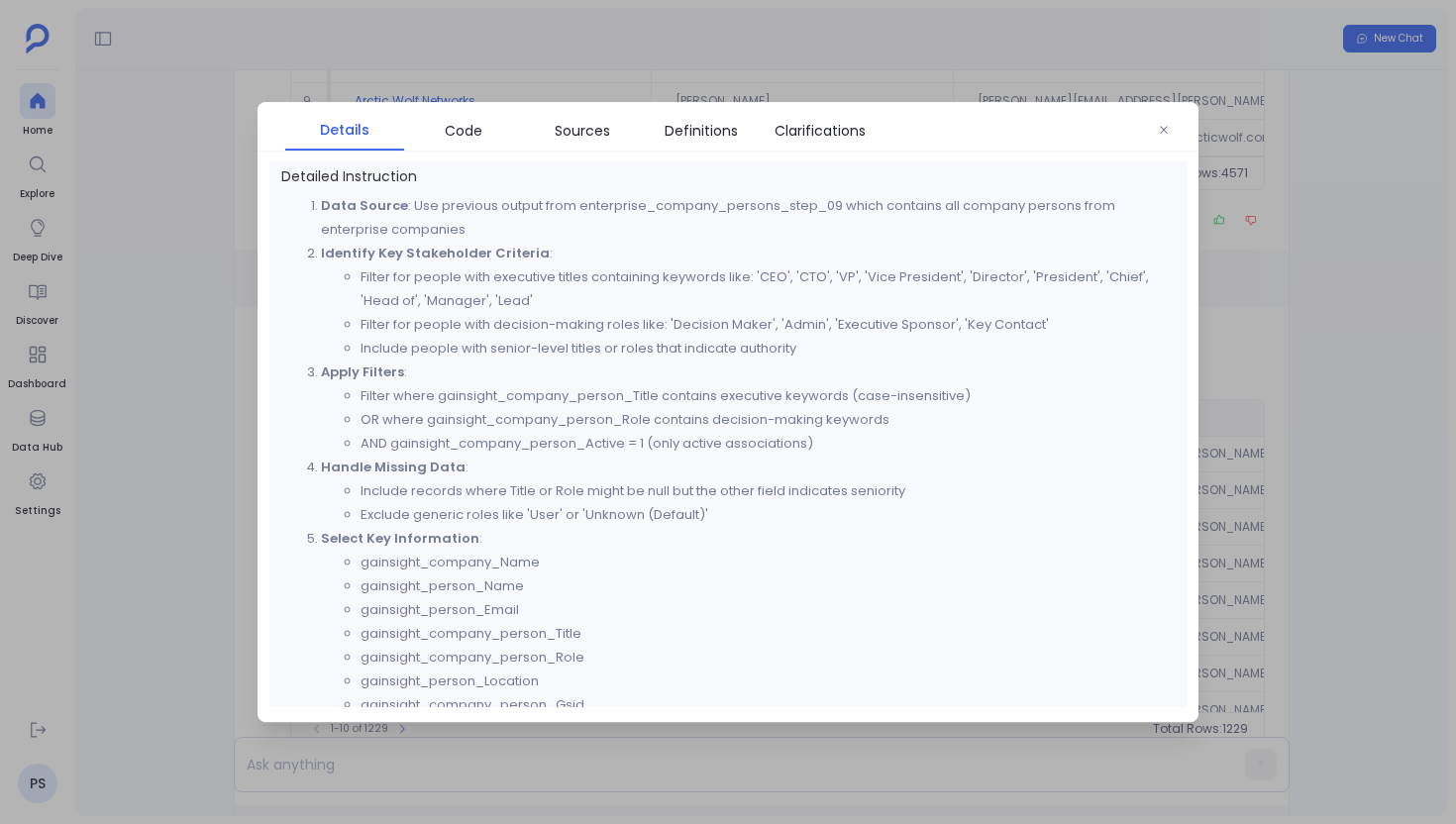 scroll, scrollTop: 322, scrollLeft: 0, axis: vertical 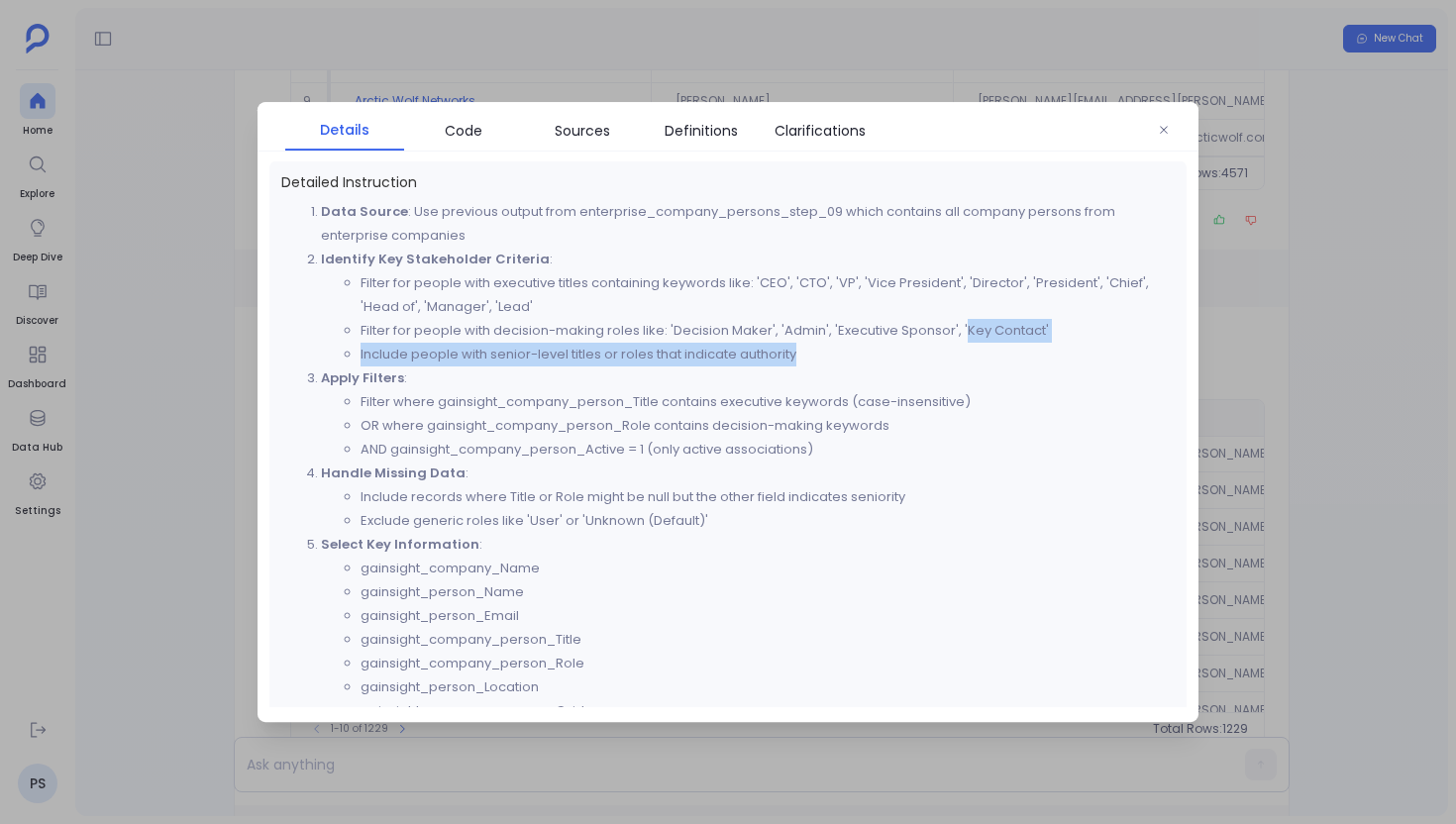 drag, startPoint x: 958, startPoint y: 332, endPoint x: 1037, endPoint y: 333, distance: 79.00633 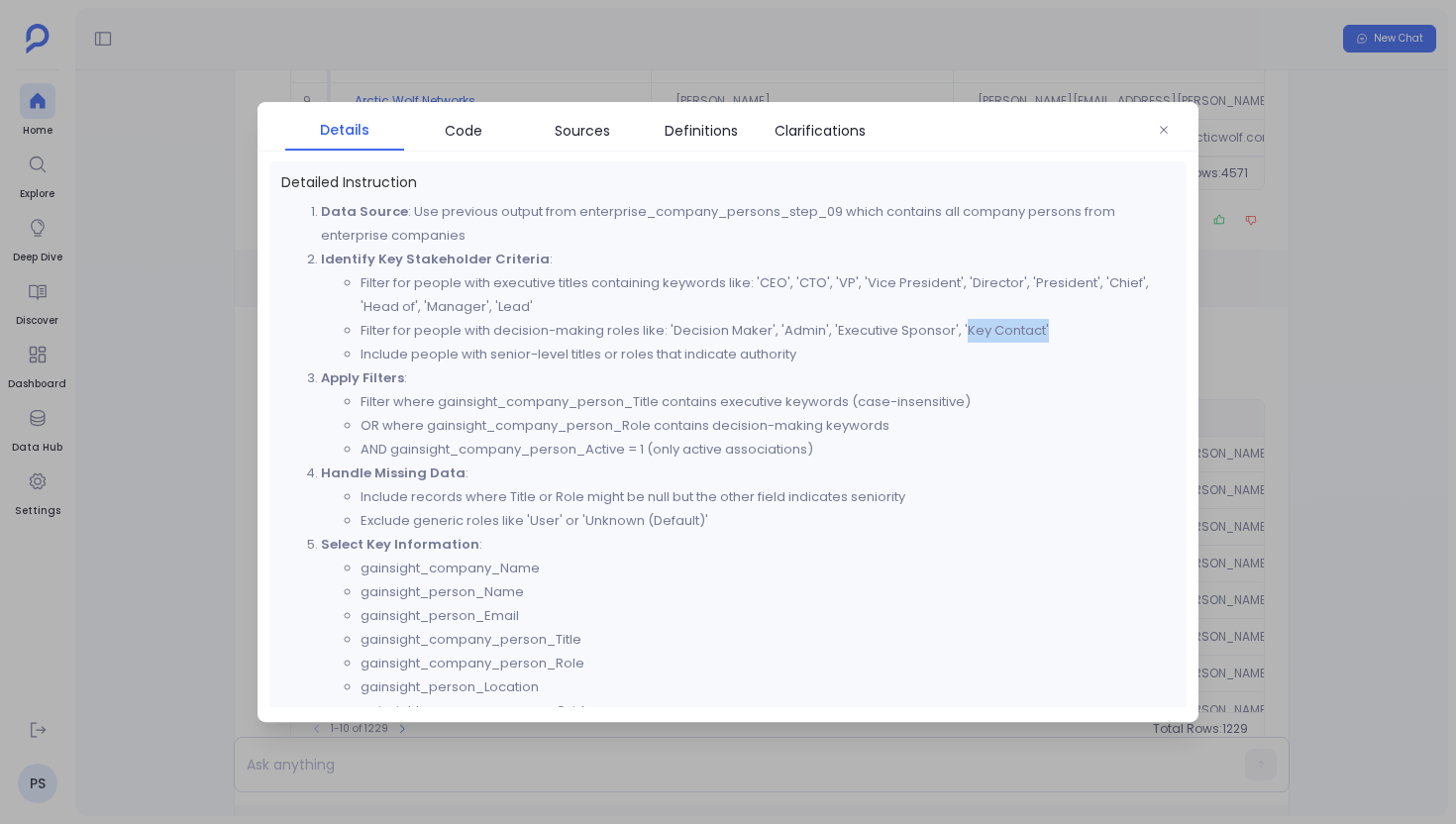 click on "Filter for people with decision-making roles like: 'Decision Maker', 'Admin', 'Executive Sponsor', 'Key Contact'" at bounding box center [768, 331] 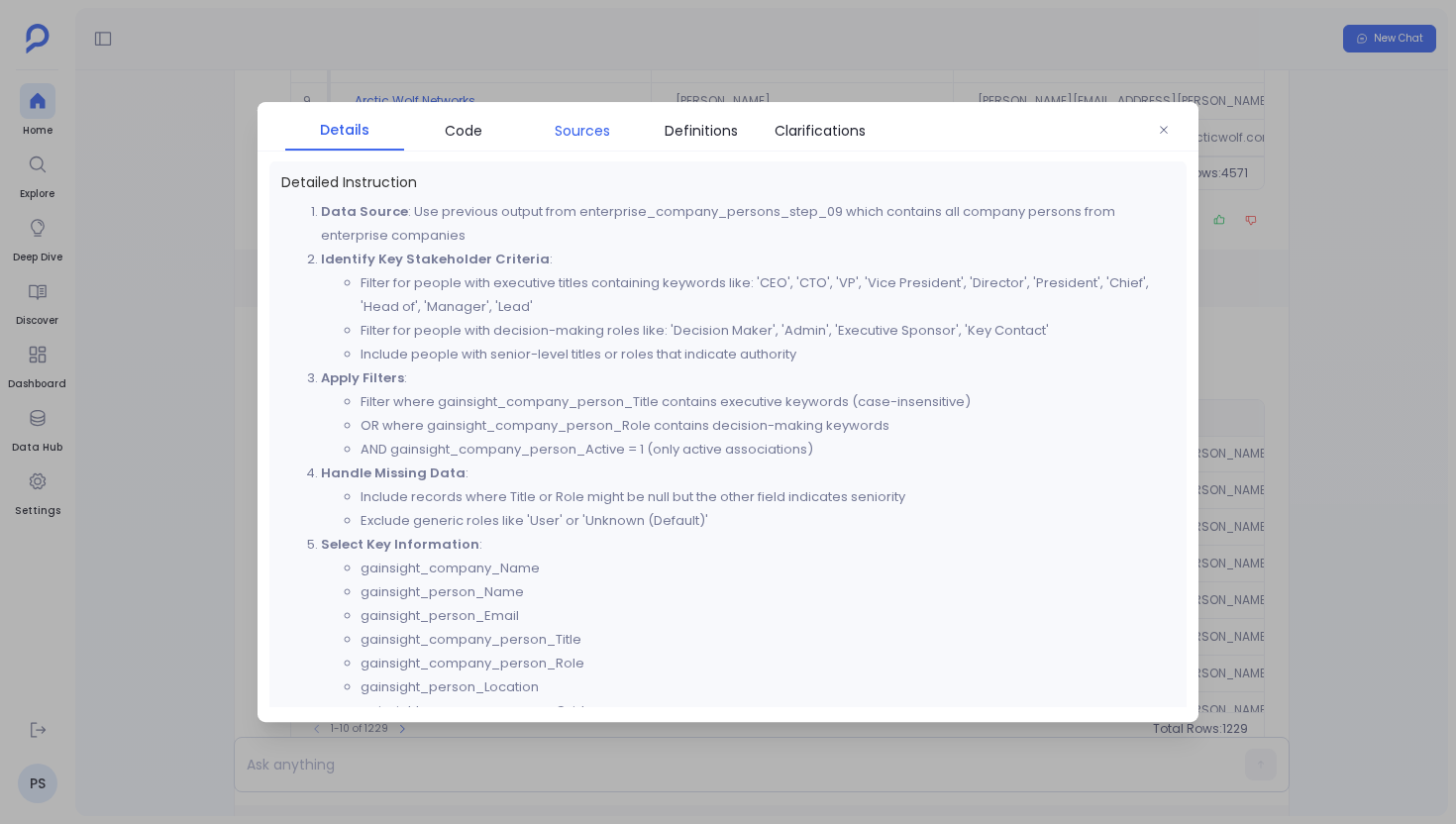 click on "Sources" at bounding box center [582, 131] 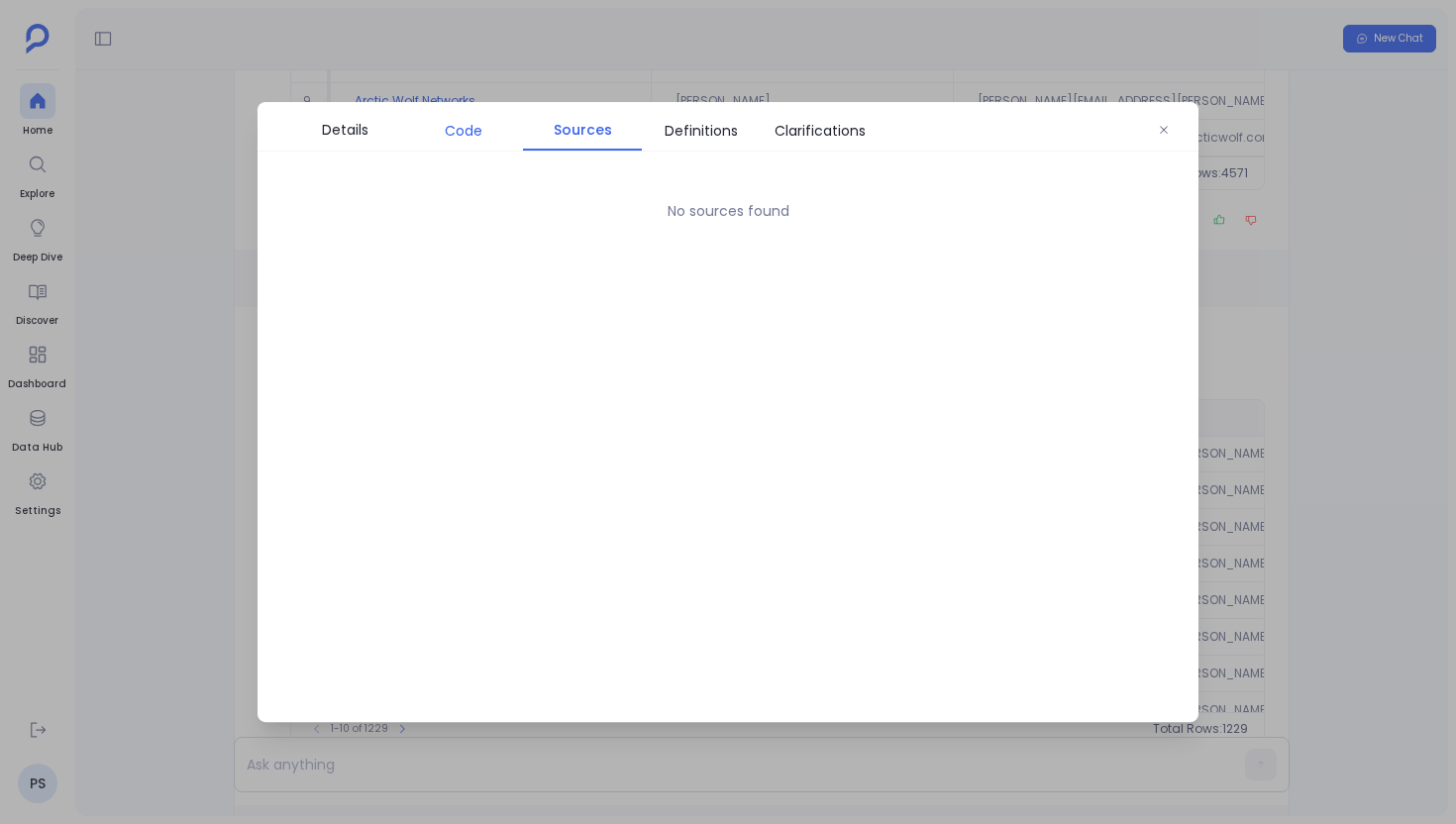 click on "Code" at bounding box center [464, 131] 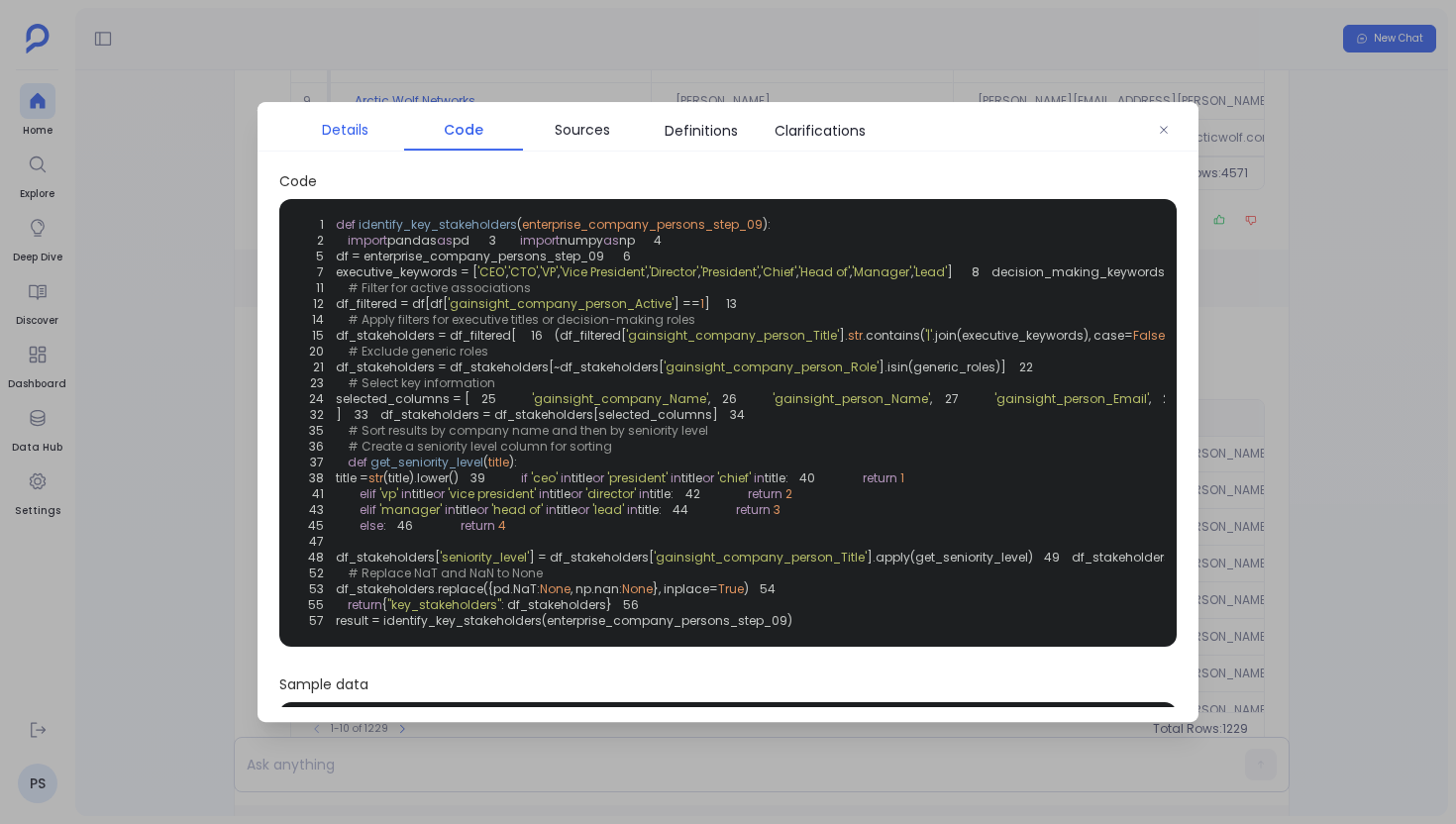 click on "Details" at bounding box center [345, 130] 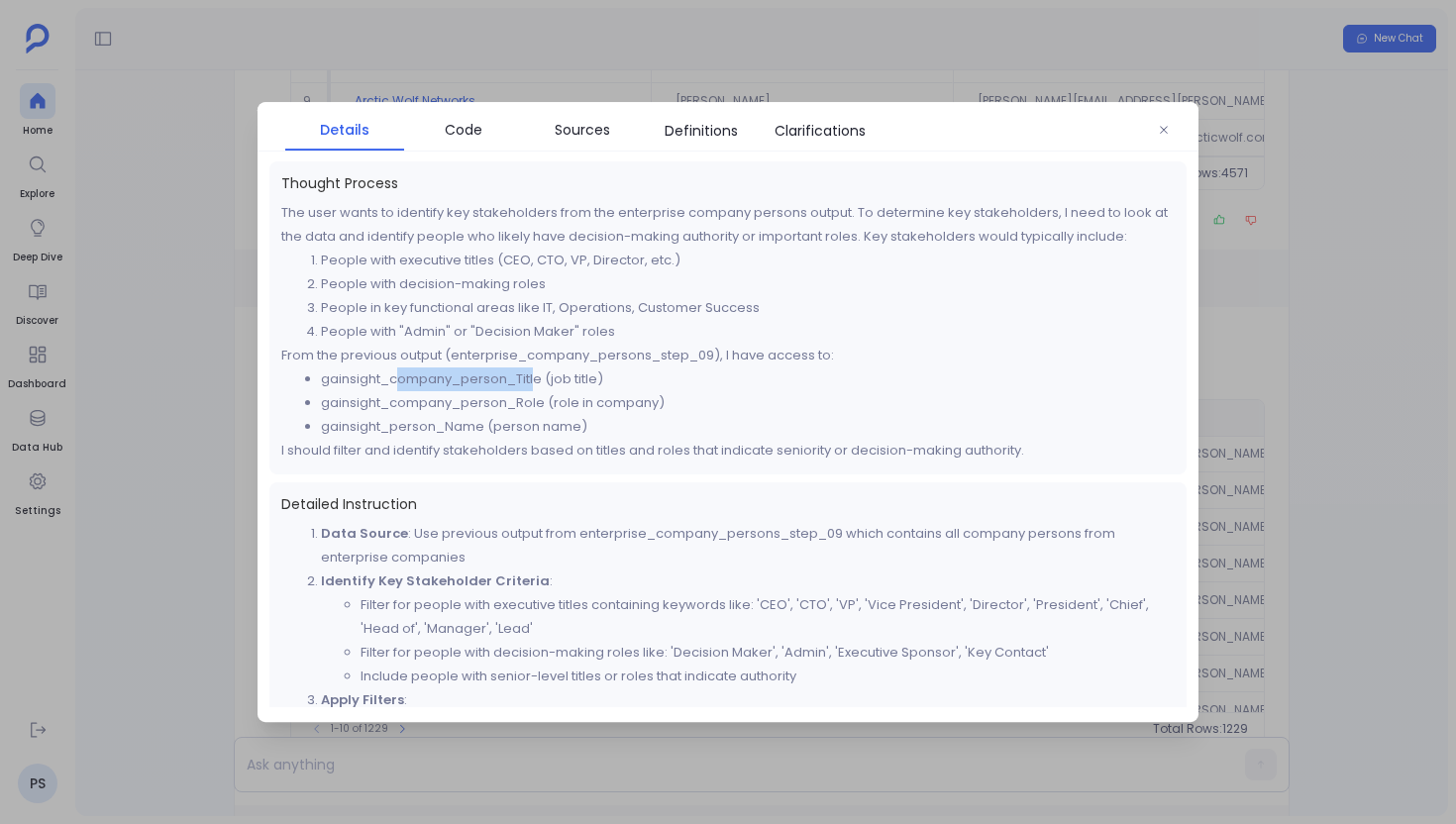 drag, startPoint x: 533, startPoint y: 379, endPoint x: 399, endPoint y: 387, distance: 134.23859 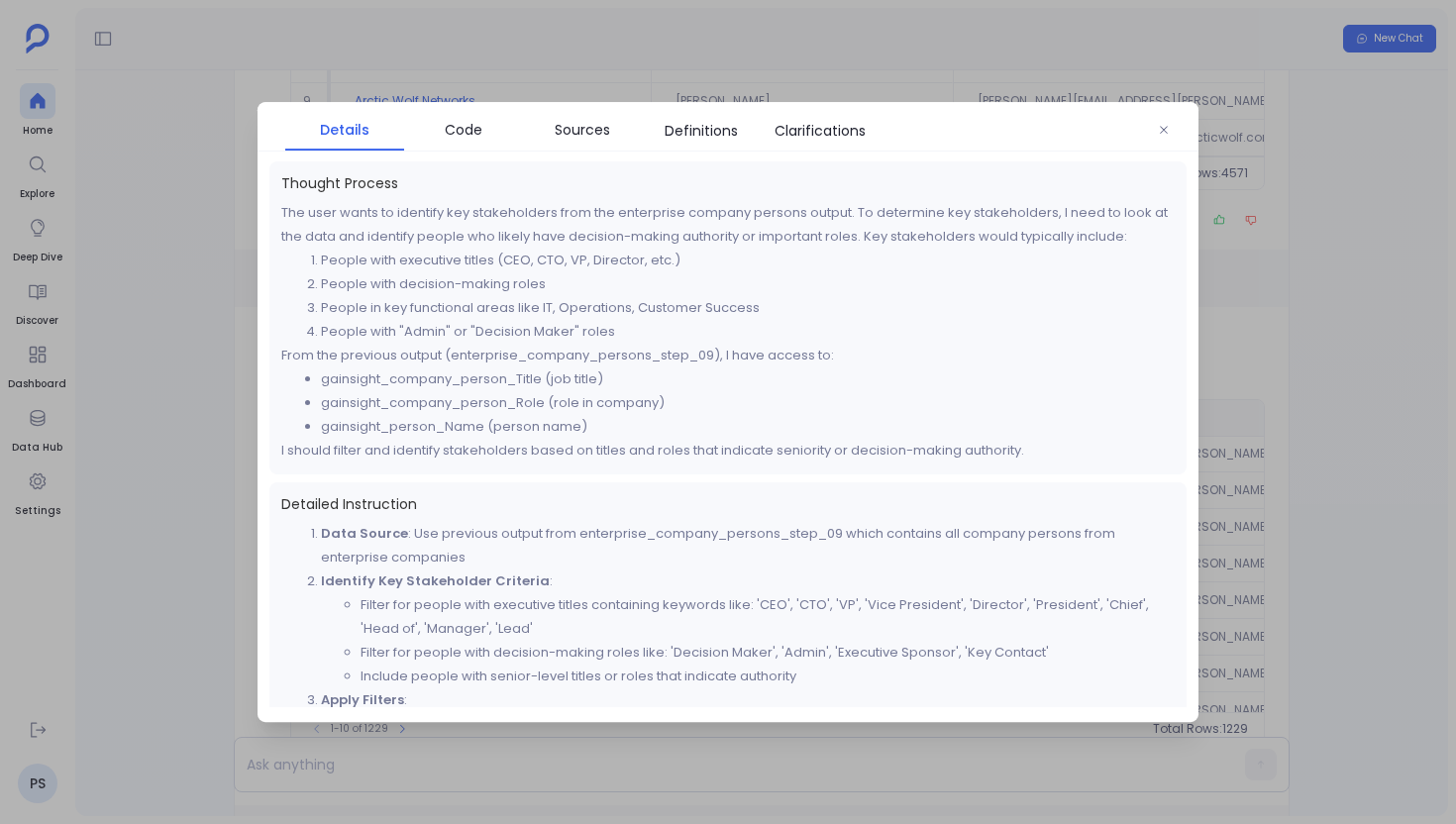 click on "gainsight_company_person_Role (role in company)" at bounding box center [748, 403] 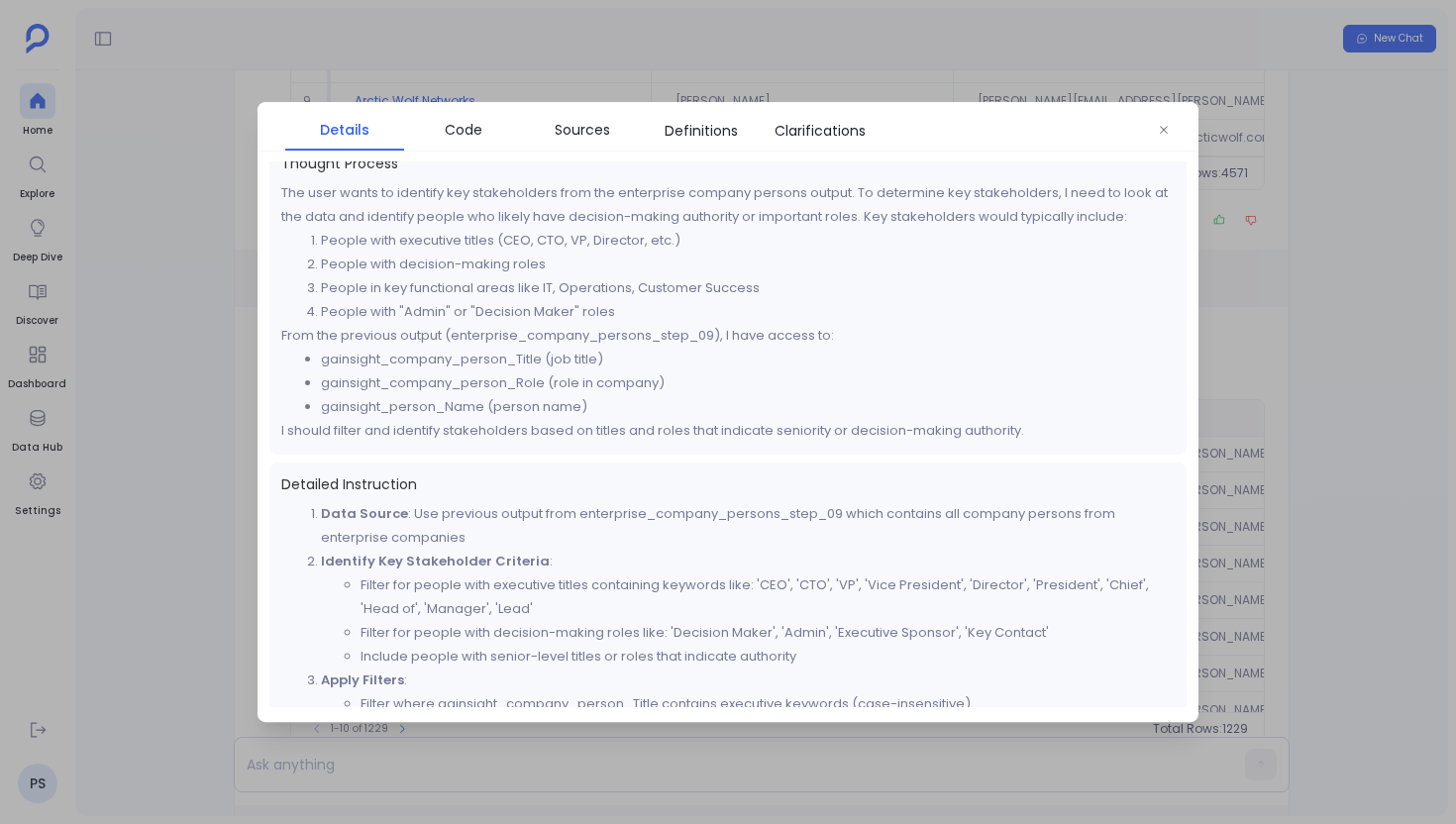 click at bounding box center (728, 412) 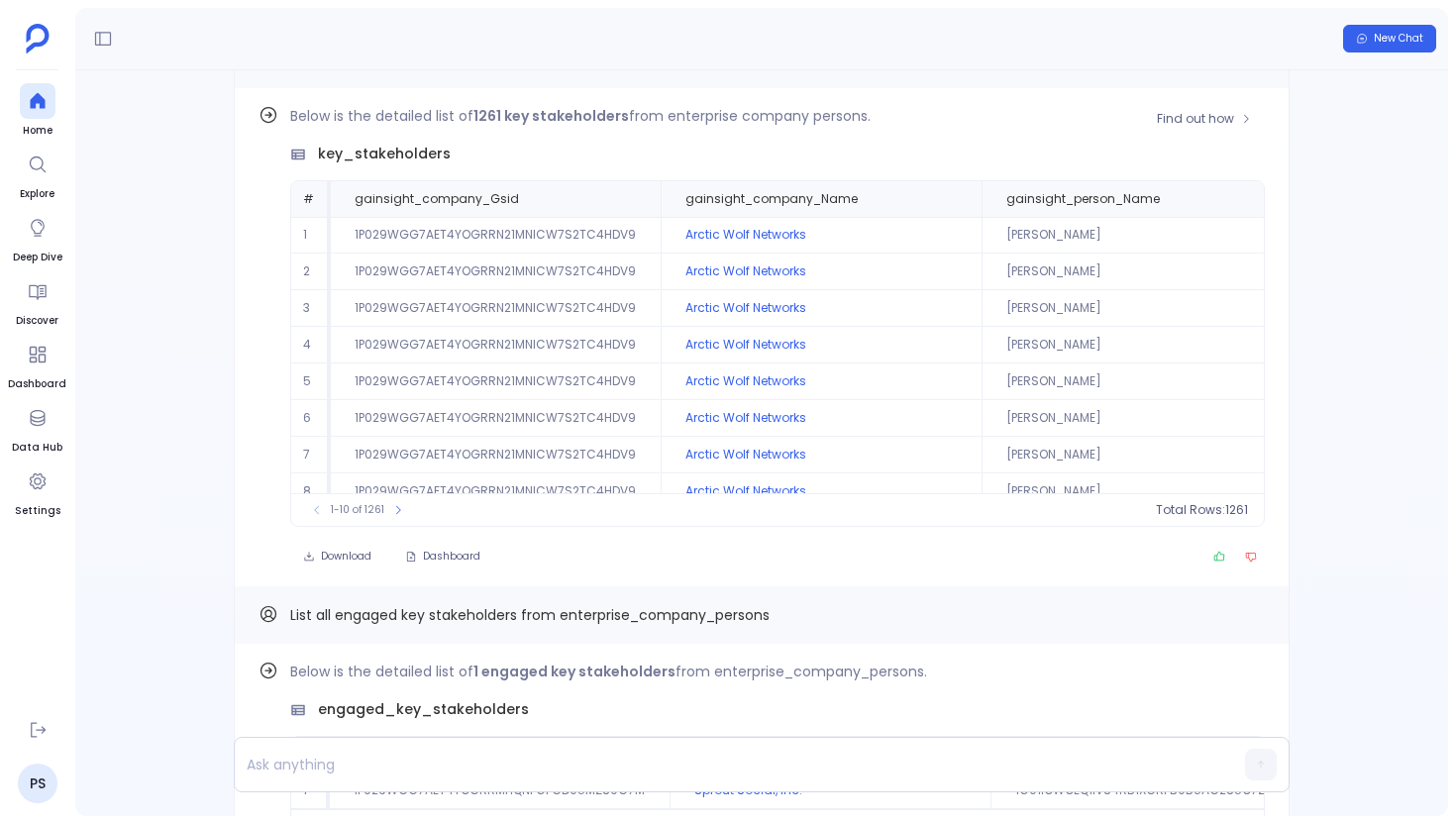 scroll, scrollTop: -3135, scrollLeft: 0, axis: vertical 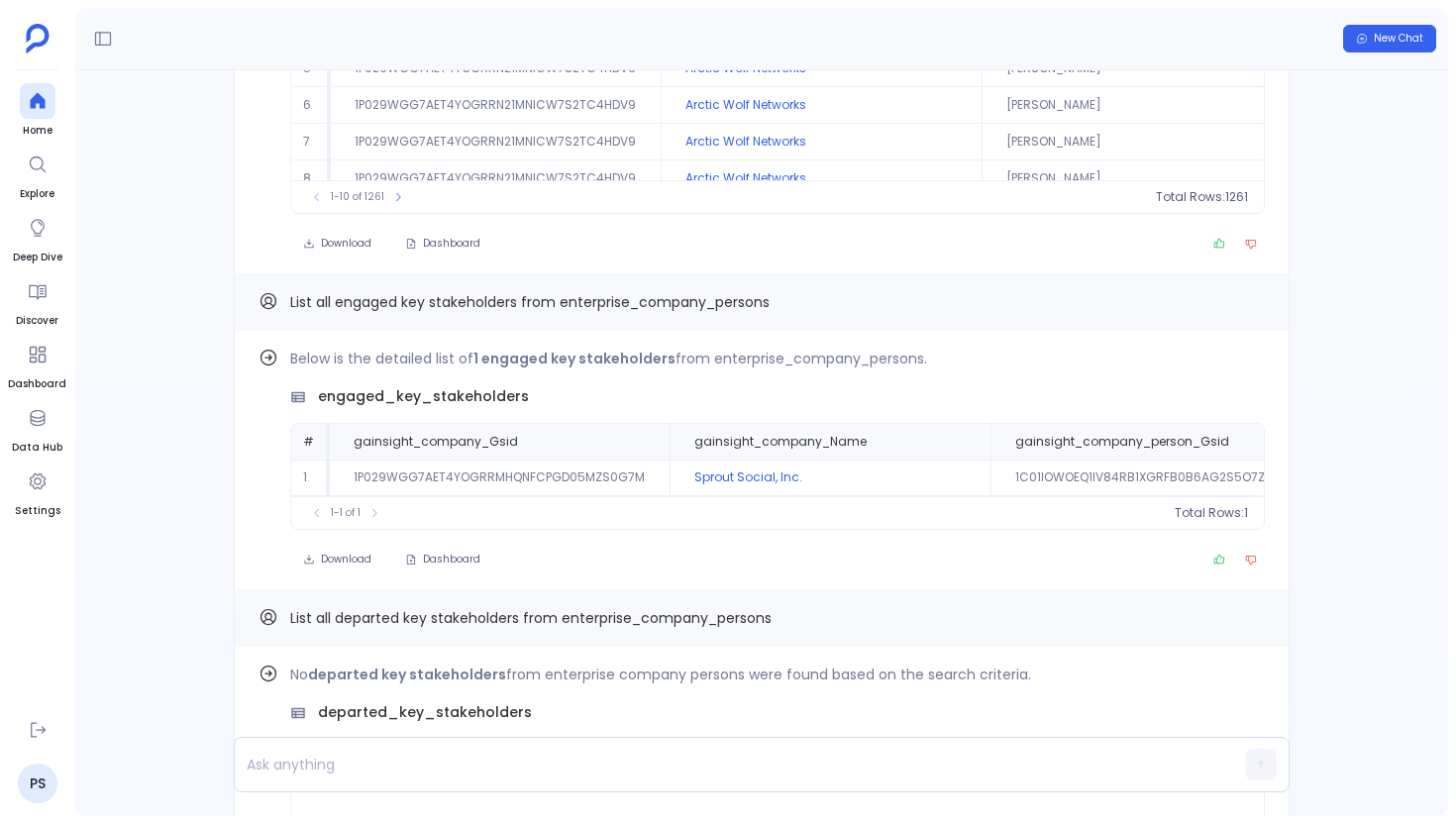 click on "List all engaged key stakeholders from enterprise_company_persons" at bounding box center [530, 302] 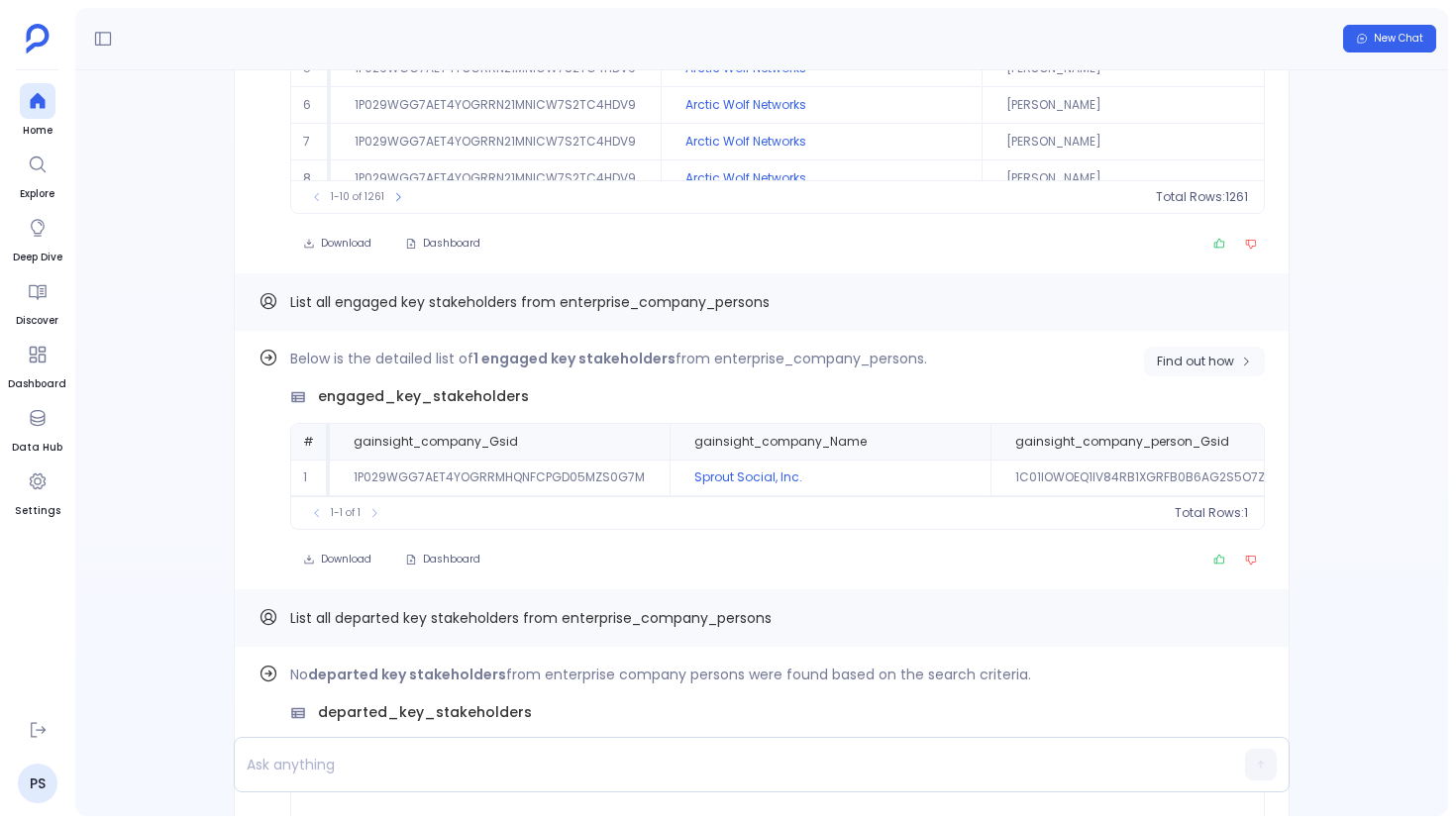 click on "Find out how" at bounding box center (1196, 361) 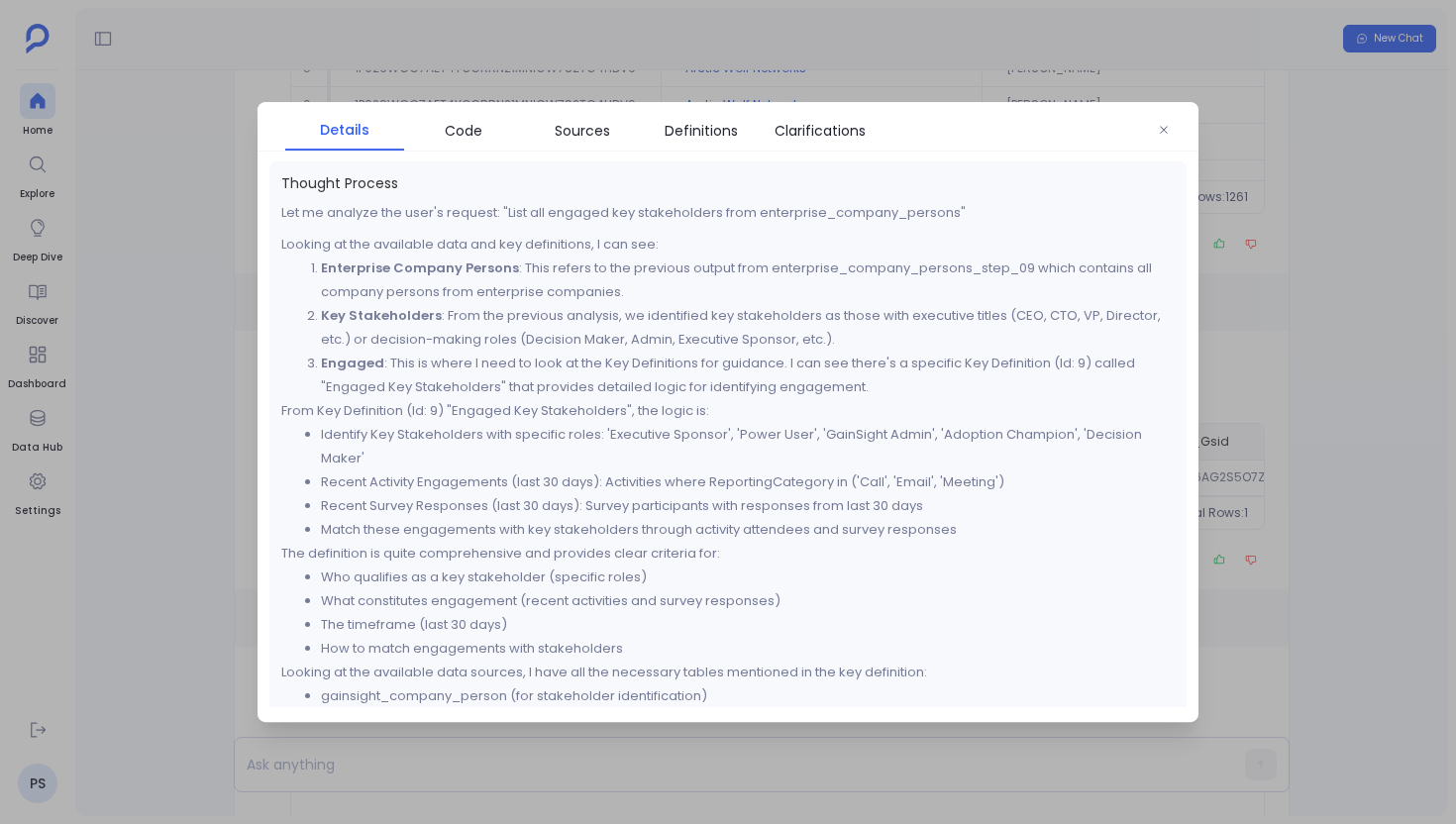 scroll, scrollTop: 54, scrollLeft: 0, axis: vertical 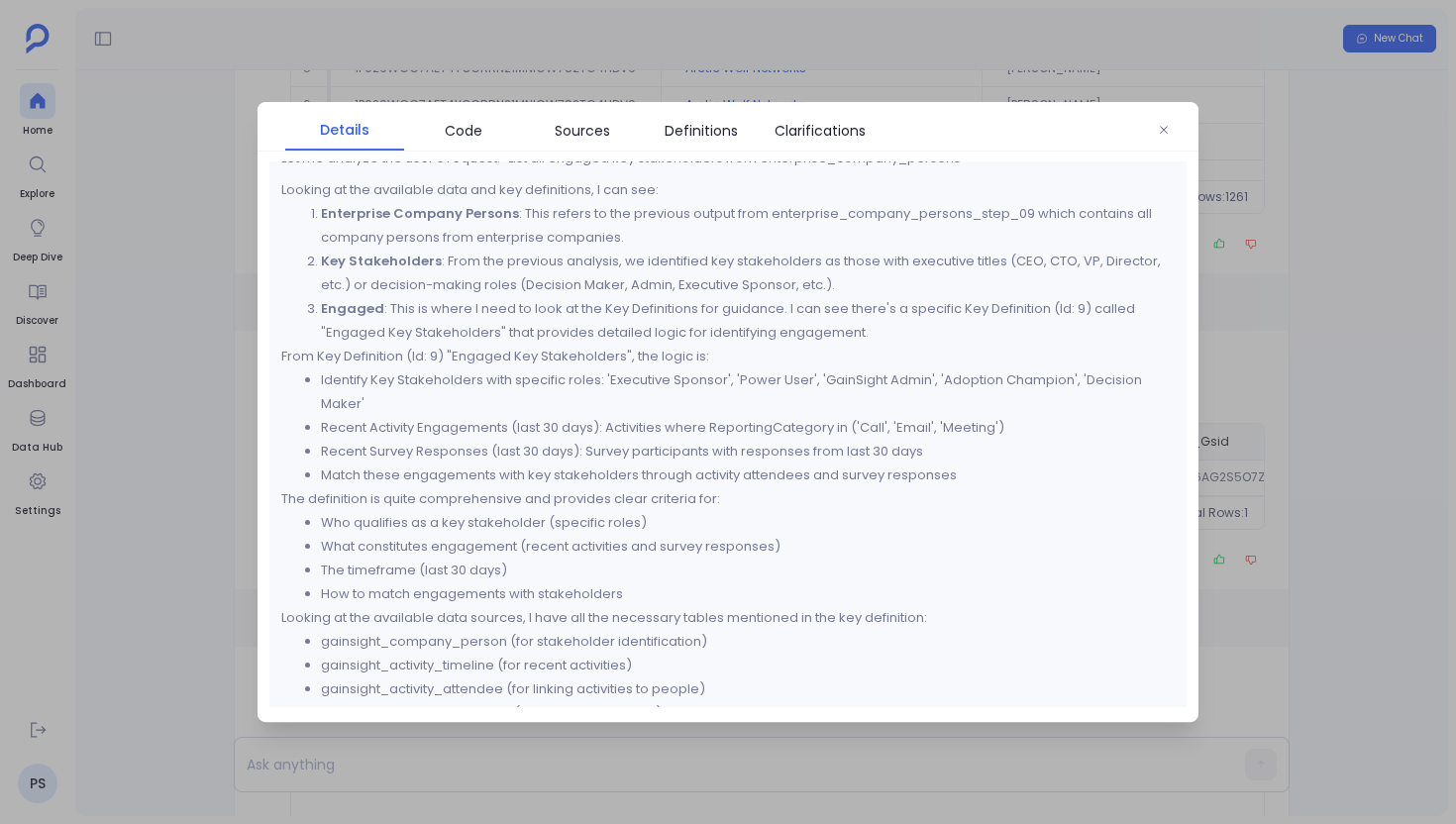 drag, startPoint x: 328, startPoint y: 337, endPoint x: 470, endPoint y: 329, distance: 142.22517 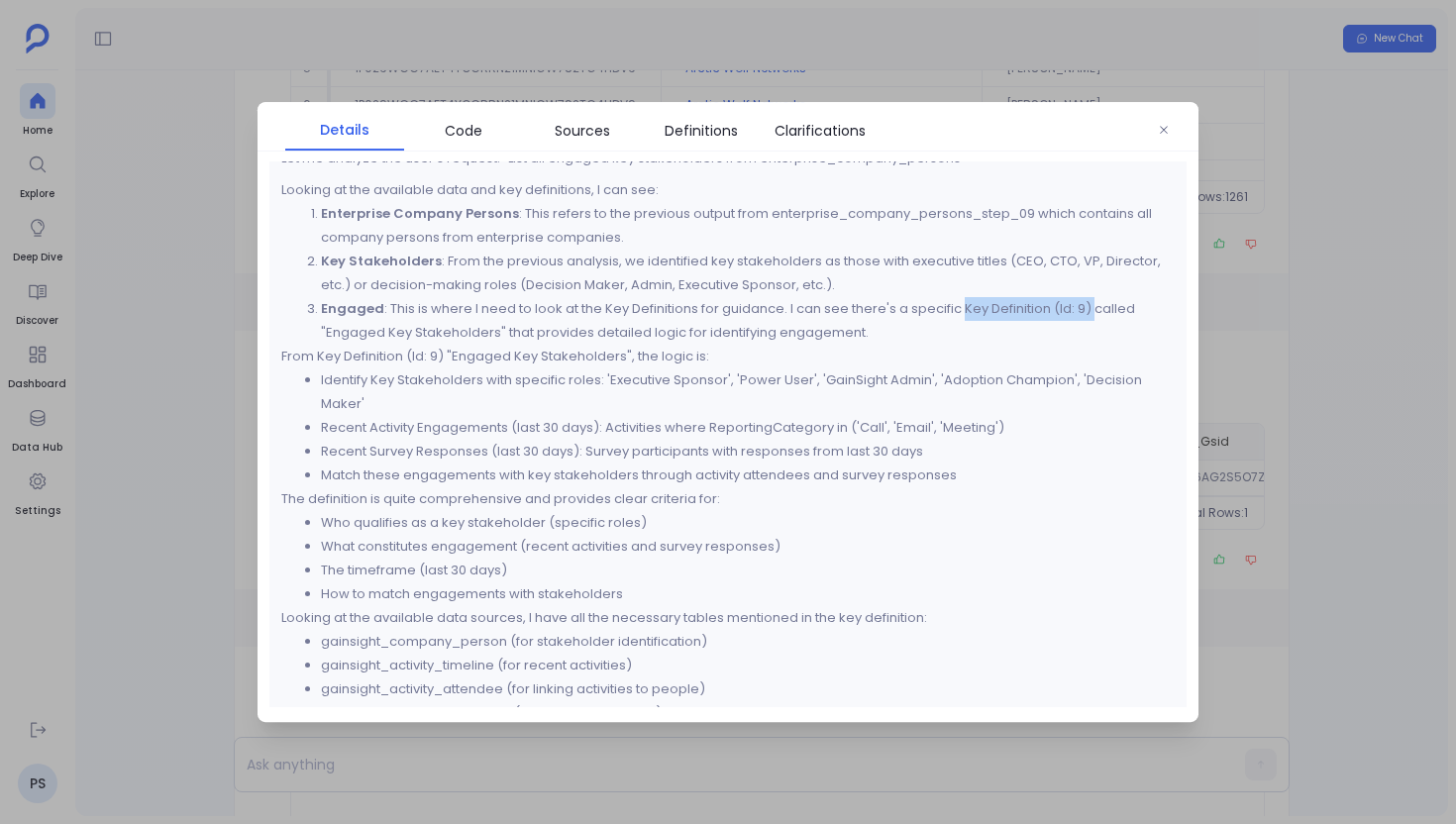 drag, startPoint x: 959, startPoint y: 313, endPoint x: 1087, endPoint y: 310, distance: 128.03515 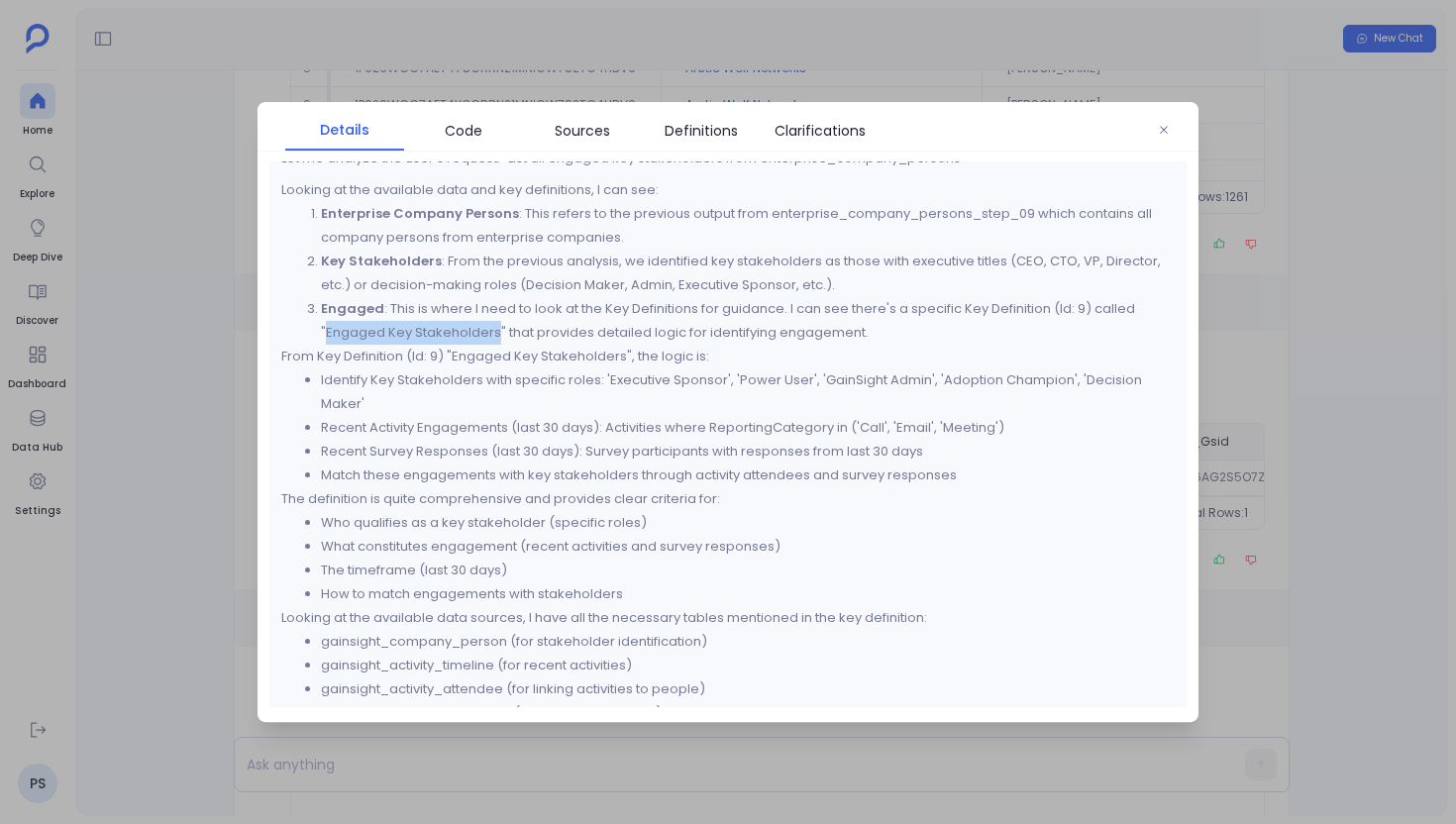 drag, startPoint x: 323, startPoint y: 337, endPoint x: 496, endPoint y: 333, distance: 173.04624 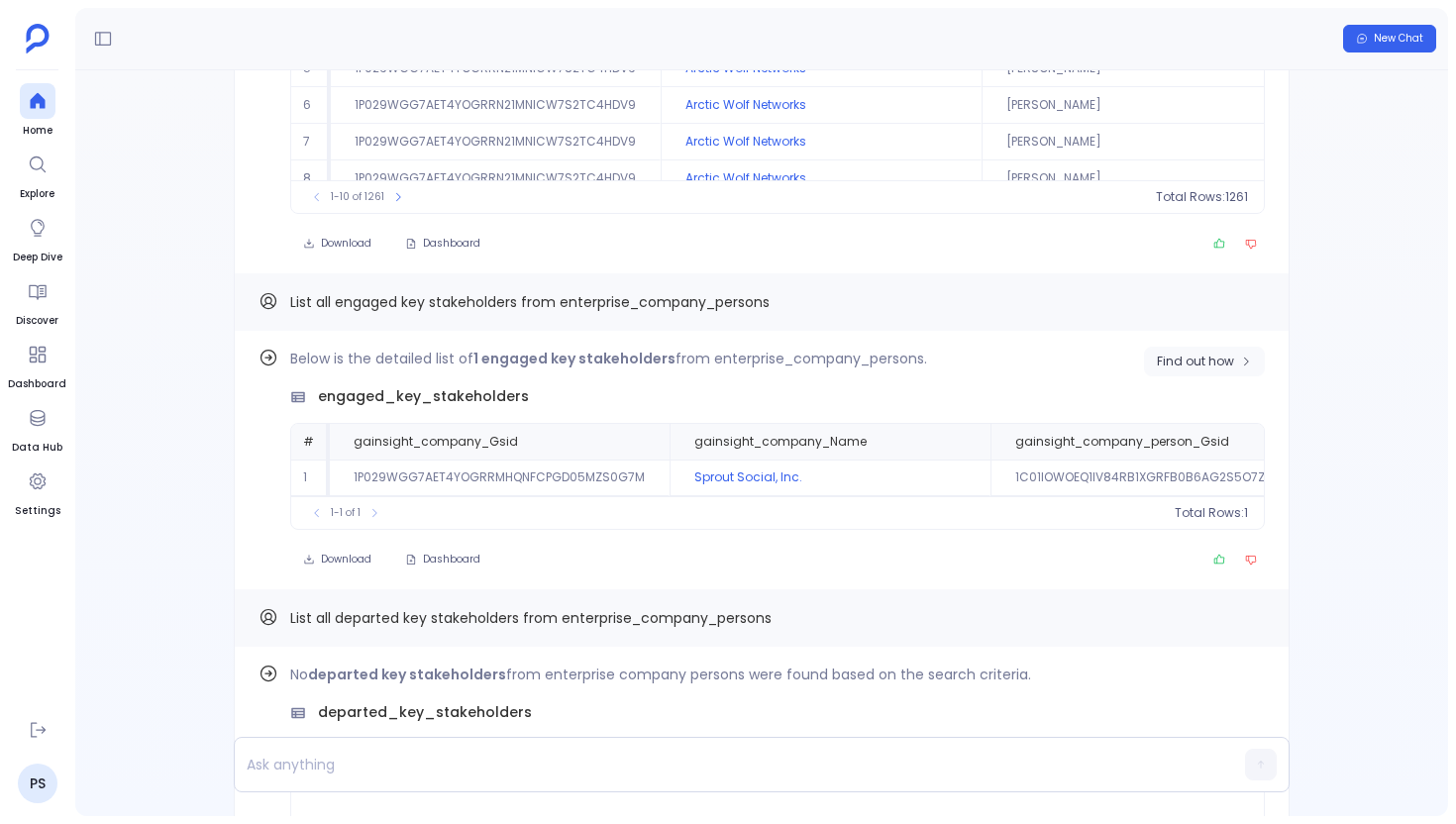 click on "Find out how" at bounding box center (1204, 361) 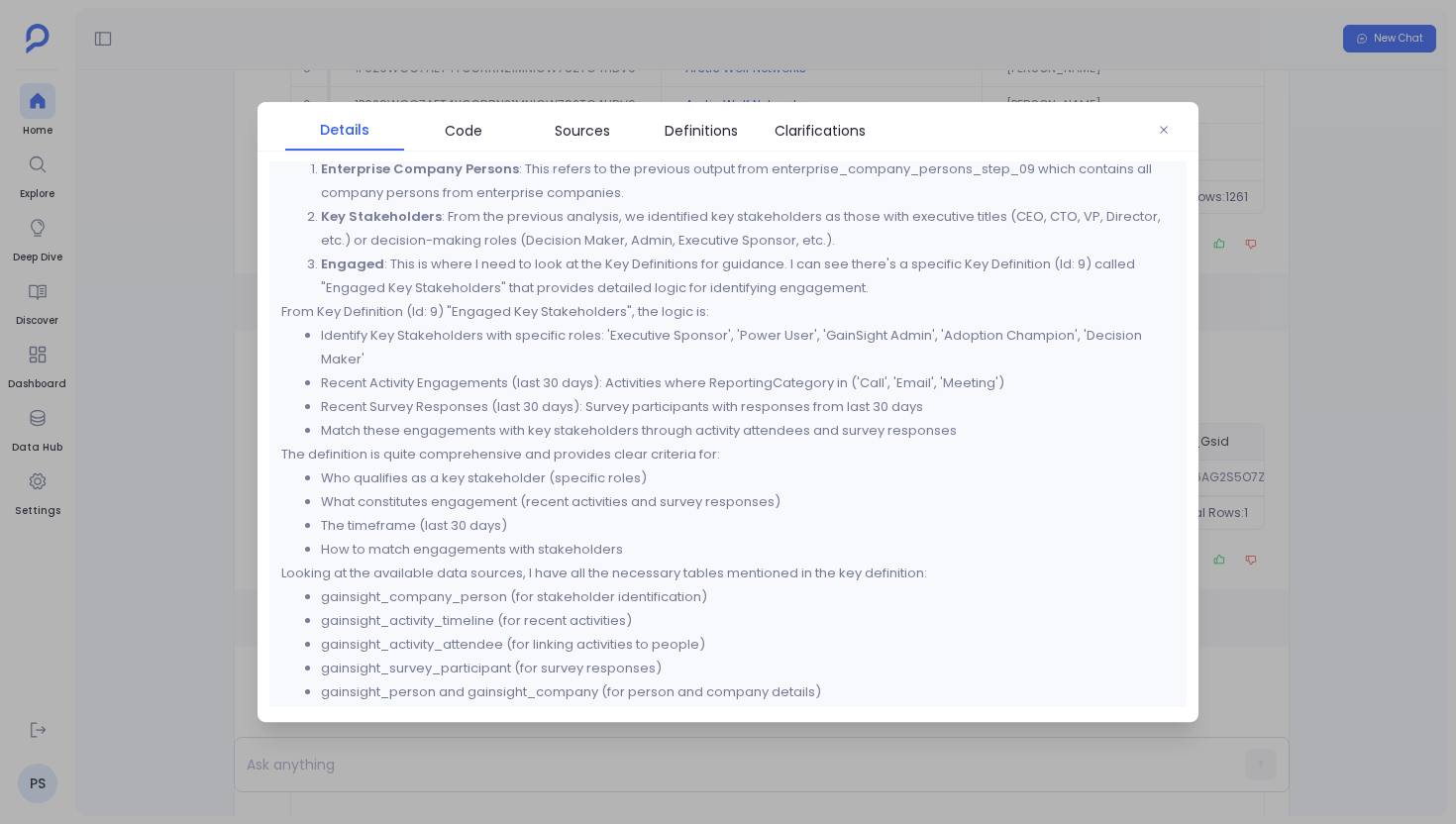 scroll, scrollTop: 96, scrollLeft: 0, axis: vertical 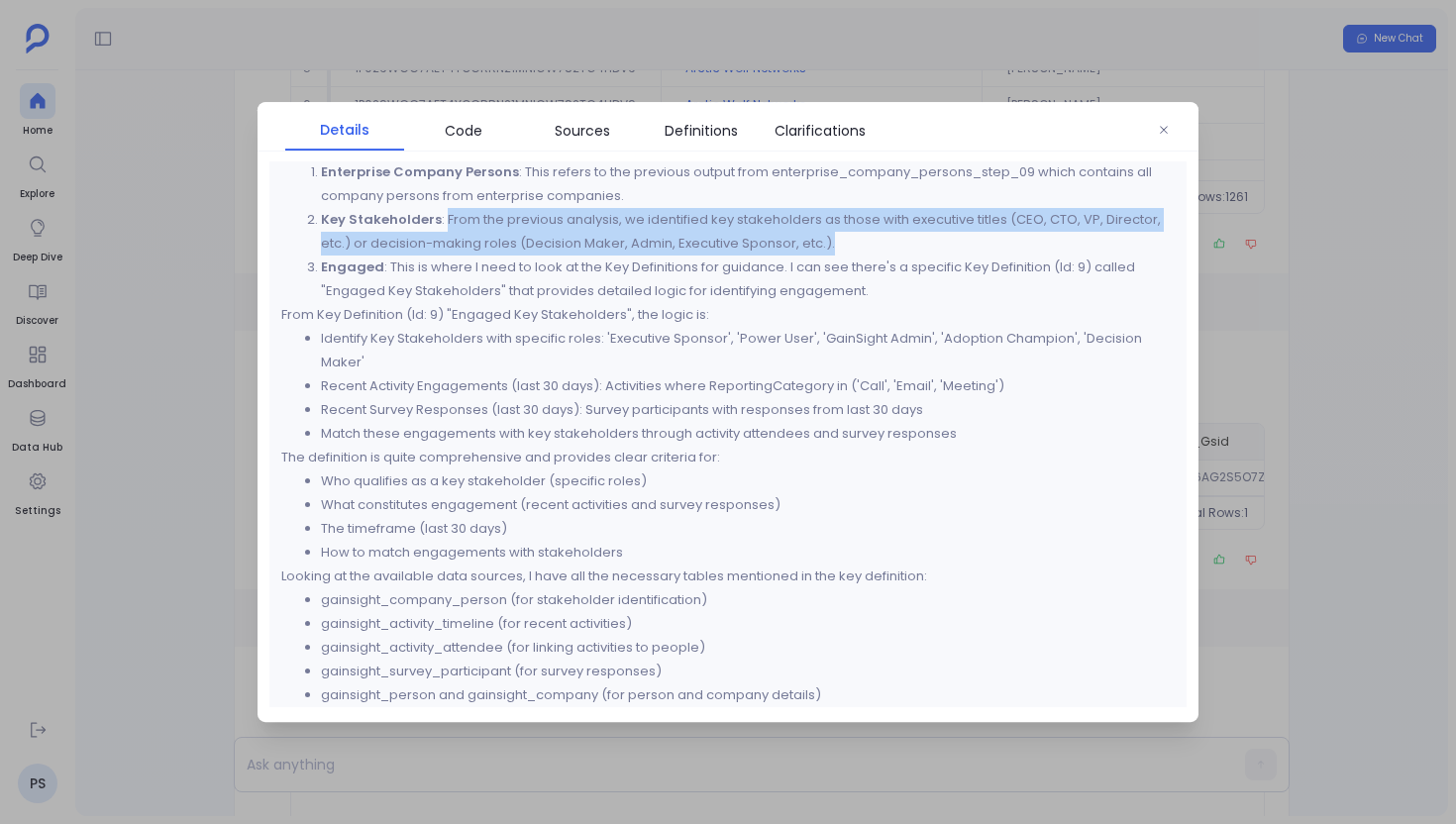 drag, startPoint x: 442, startPoint y: 221, endPoint x: 919, endPoint y: 247, distance: 477.70807 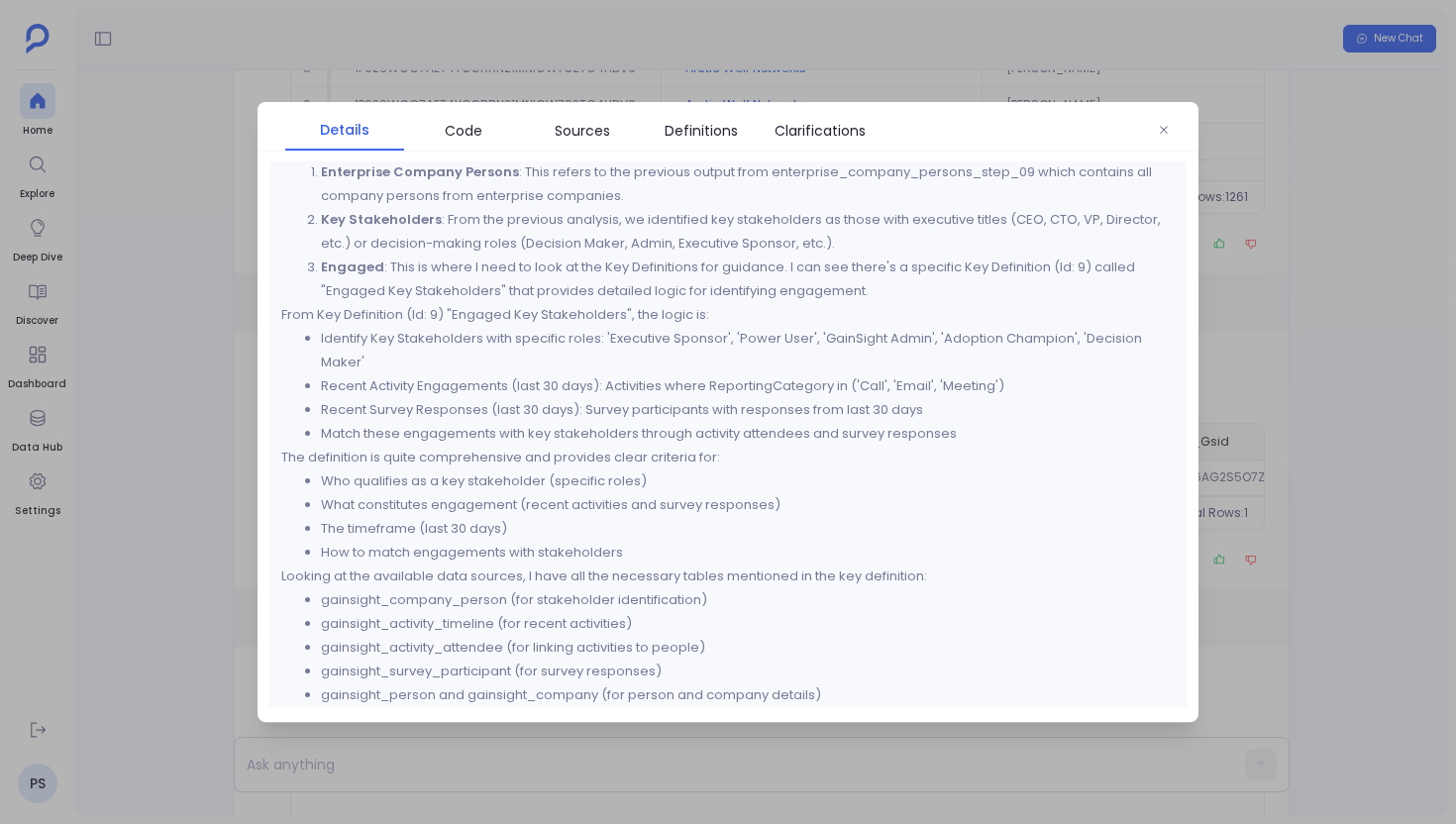 click on "Key Stakeholders : From the previous analysis, we identified key stakeholders as those with executive titles (CEO, CTO, VP, Director, etc.) or decision-making roles (Decision Maker, Admin, Executive Sponsor, etc.)." at bounding box center [748, 232] 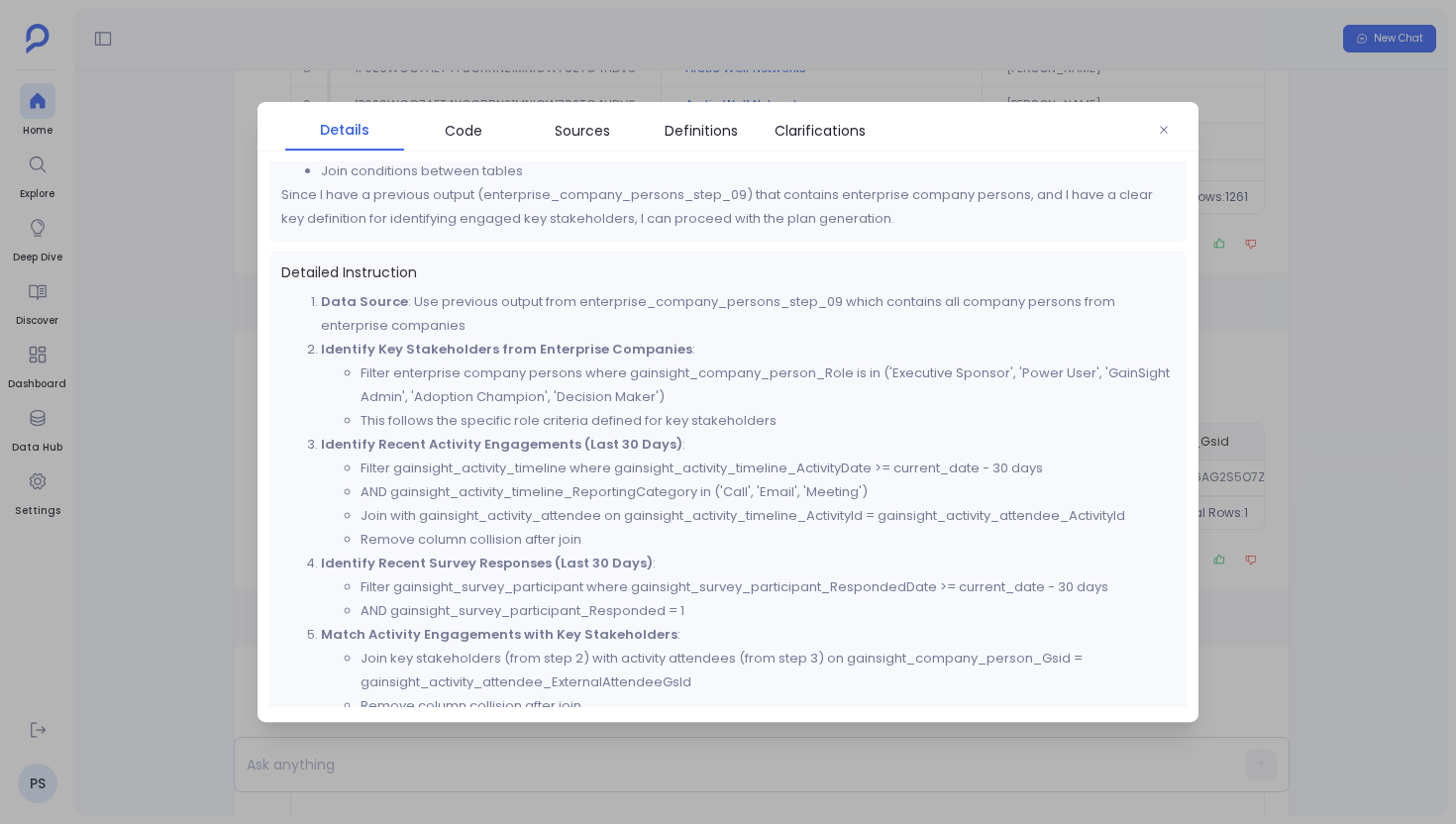 scroll, scrollTop: 743, scrollLeft: 0, axis: vertical 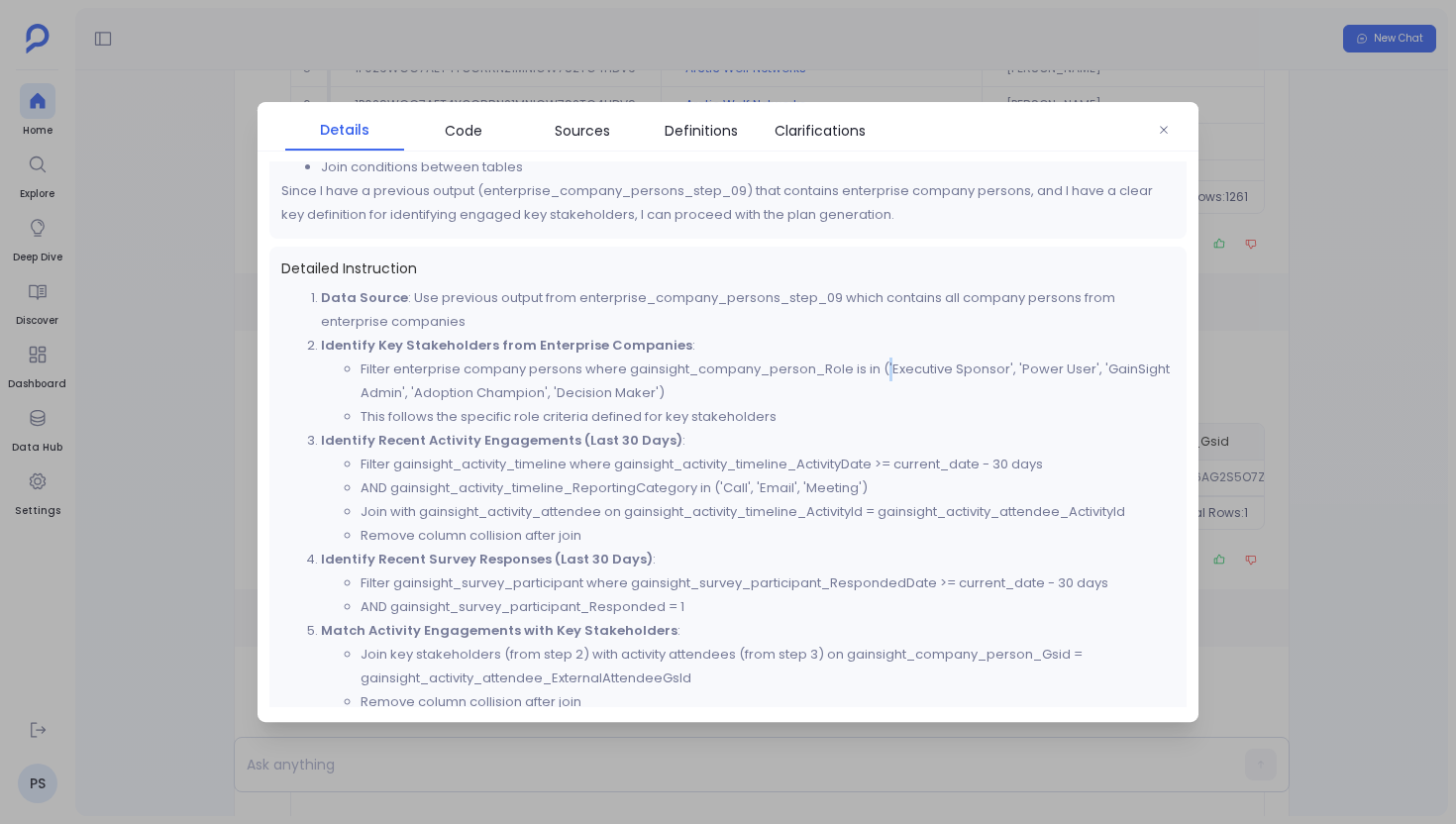 click on "Filter enterprise company persons where gainsight_company_person_Role is in ('Executive Sponsor', 'Power User', 'GainSight Admin', 'Adoption Champion', 'Decision Maker')" at bounding box center (768, 381) 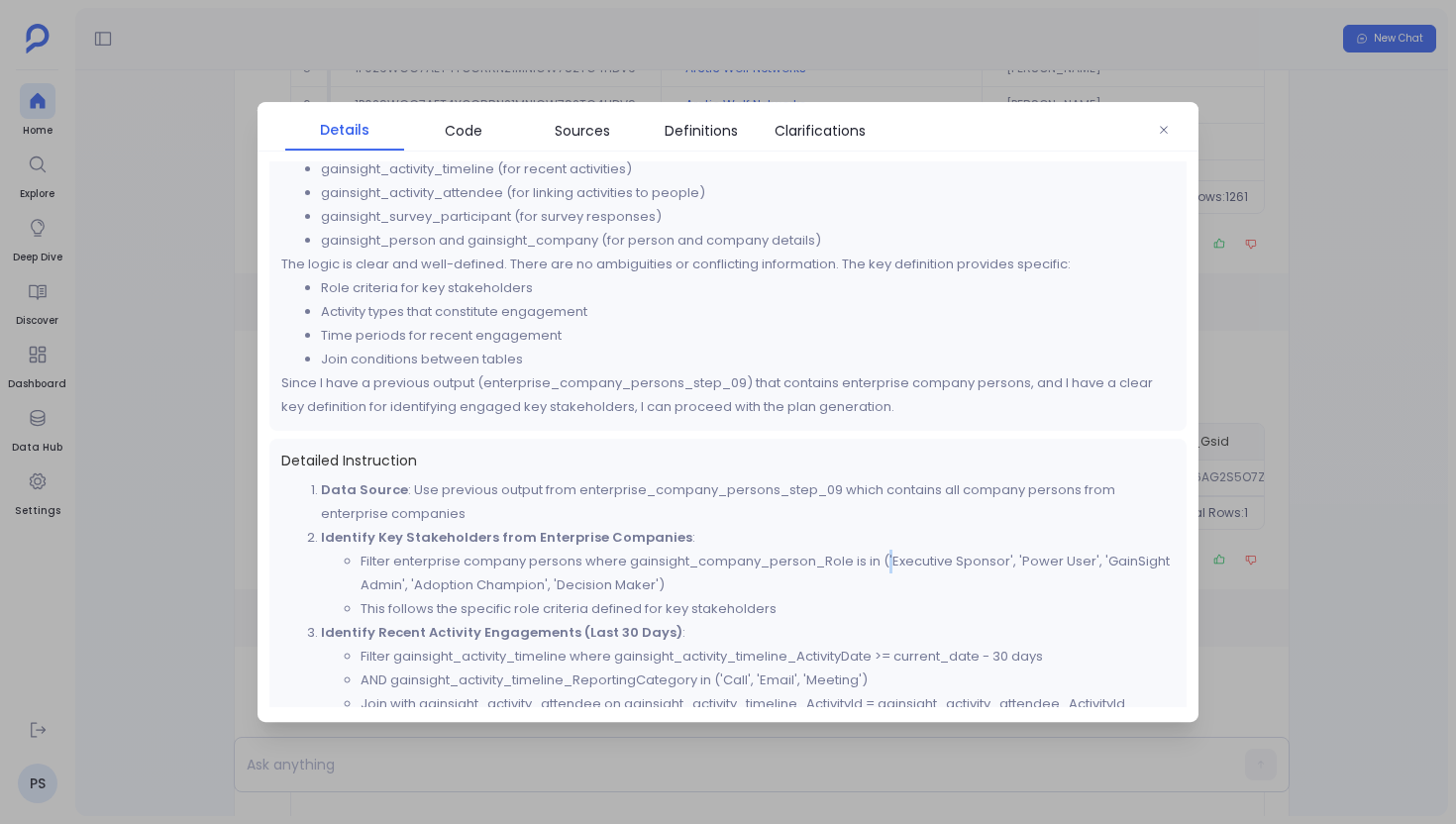 scroll, scrollTop: 556, scrollLeft: 0, axis: vertical 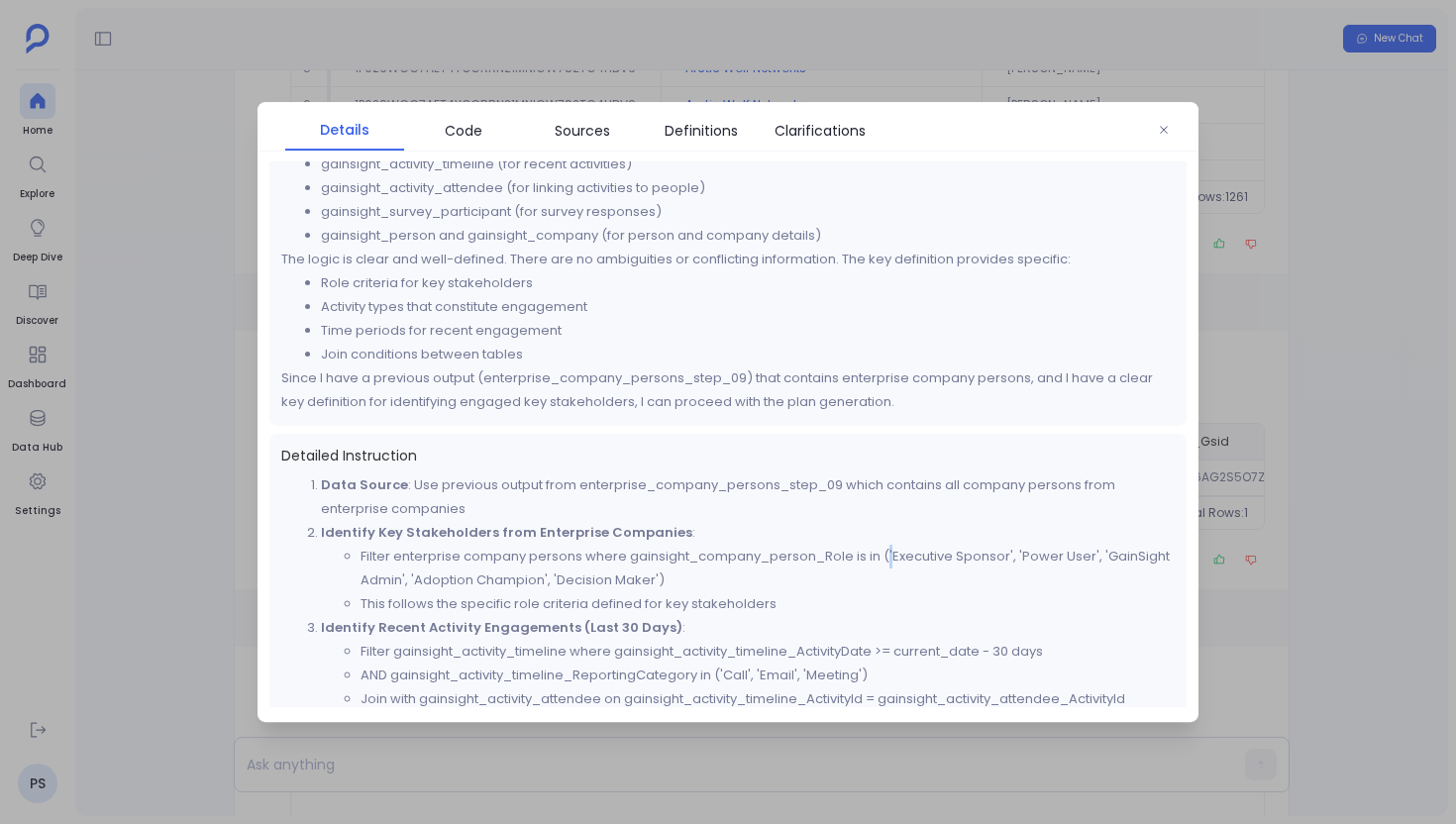 click on "Filter enterprise company persons where gainsight_company_person_Role is in ('Executive Sponsor', 'Power User', 'GainSight Admin', 'Adoption Champion', 'Decision Maker')" at bounding box center (768, 568) 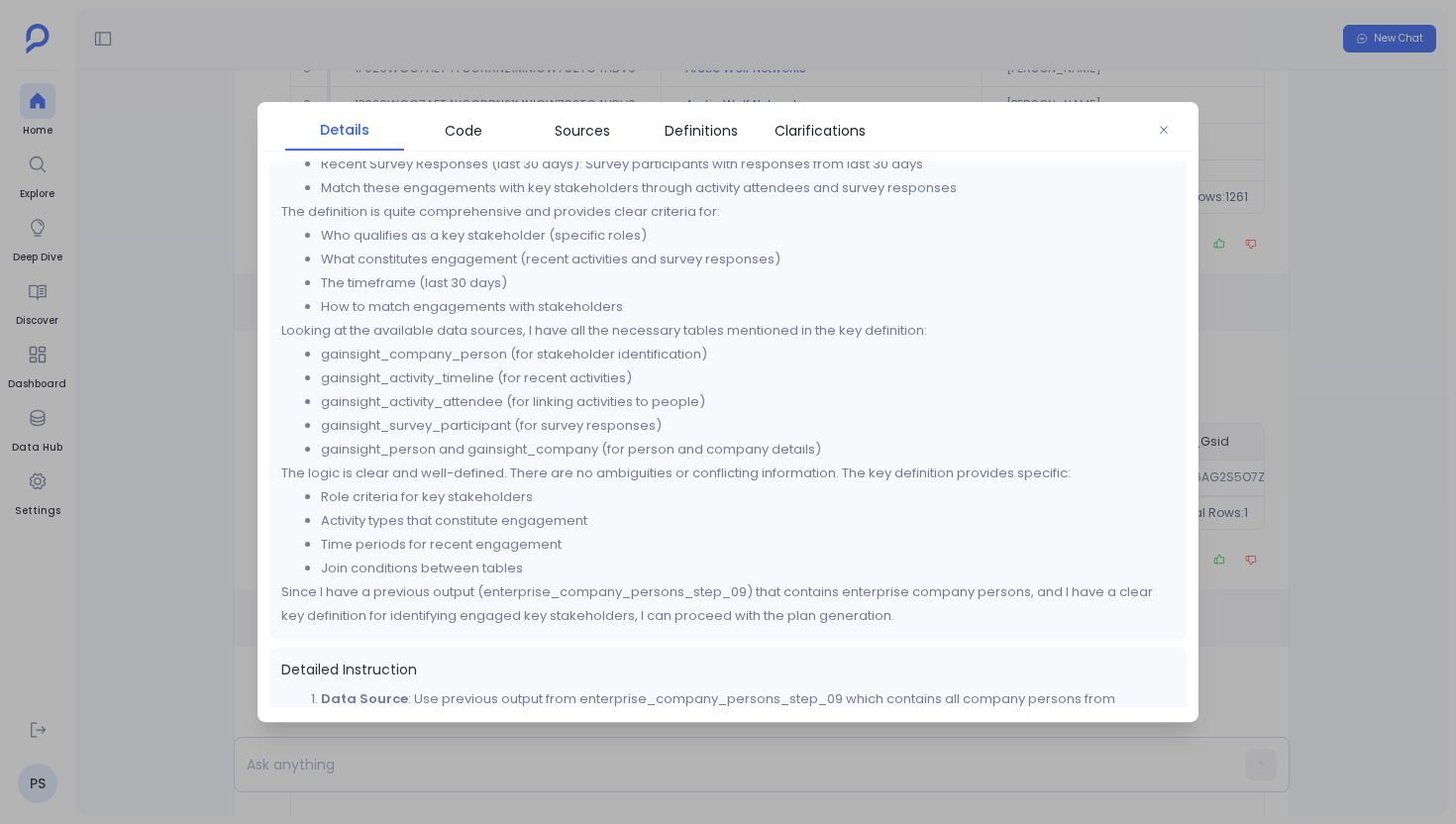scroll, scrollTop: 340, scrollLeft: 0, axis: vertical 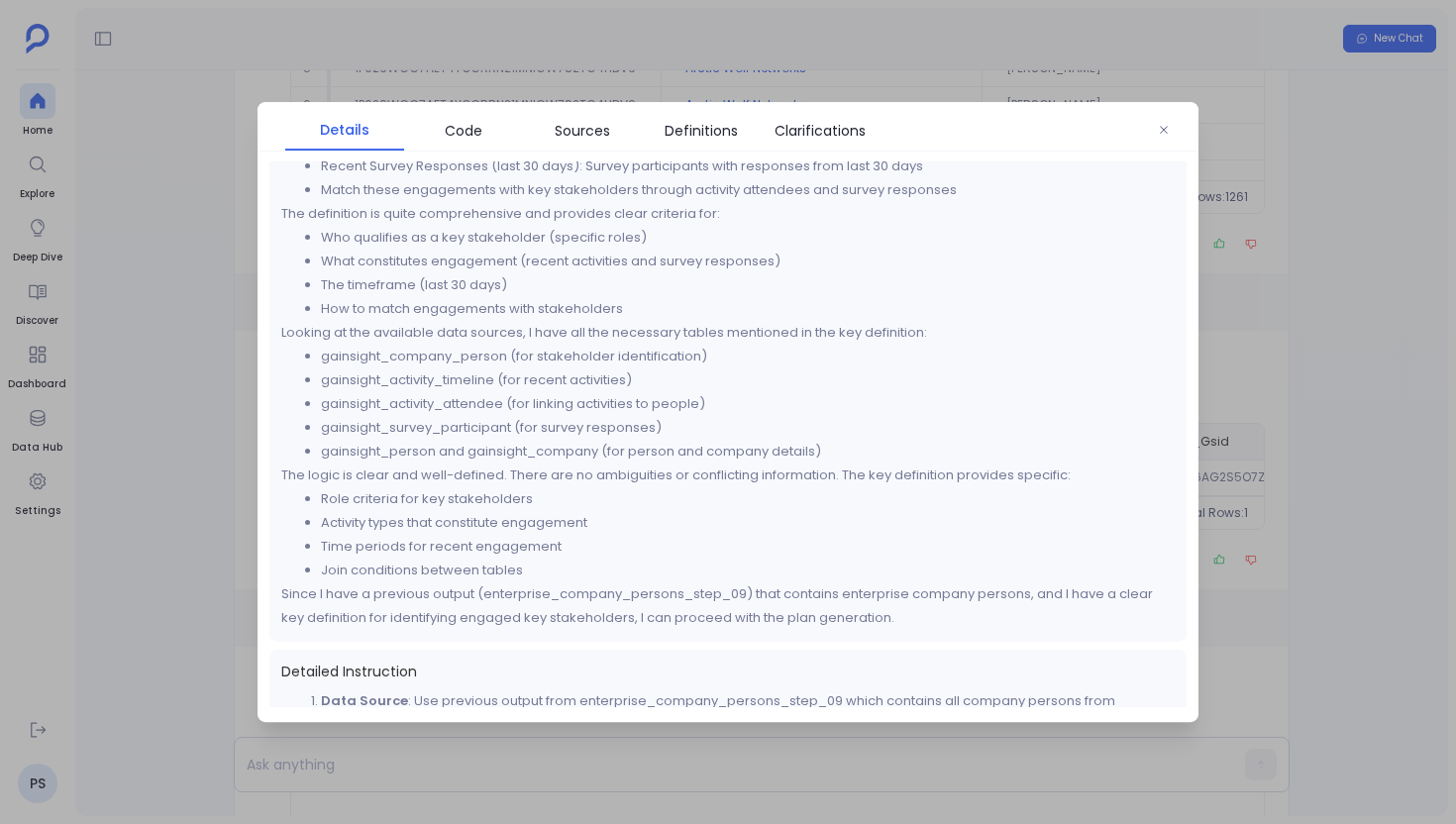 click at bounding box center [728, 412] 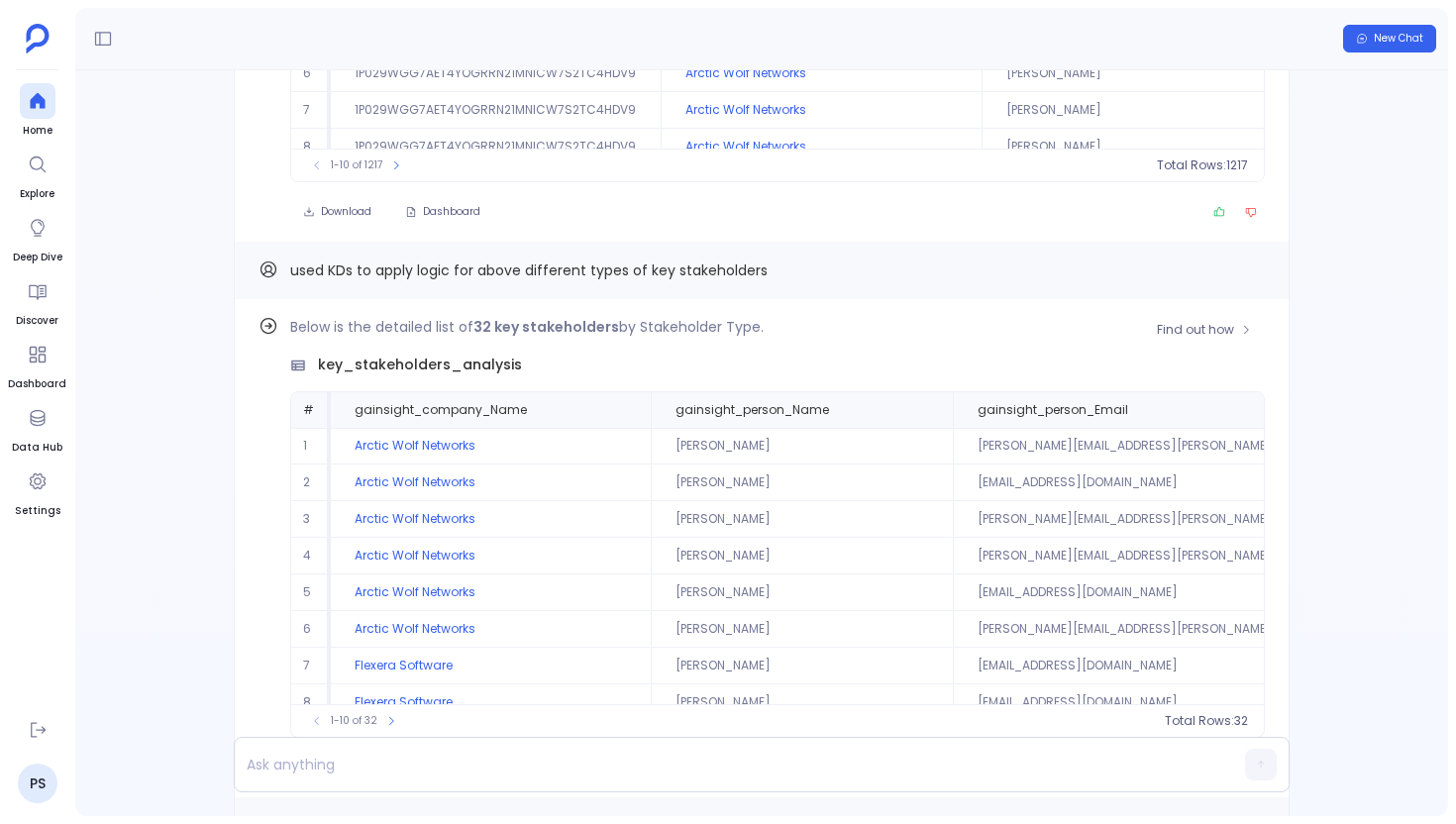 scroll, scrollTop: -1612, scrollLeft: 0, axis: vertical 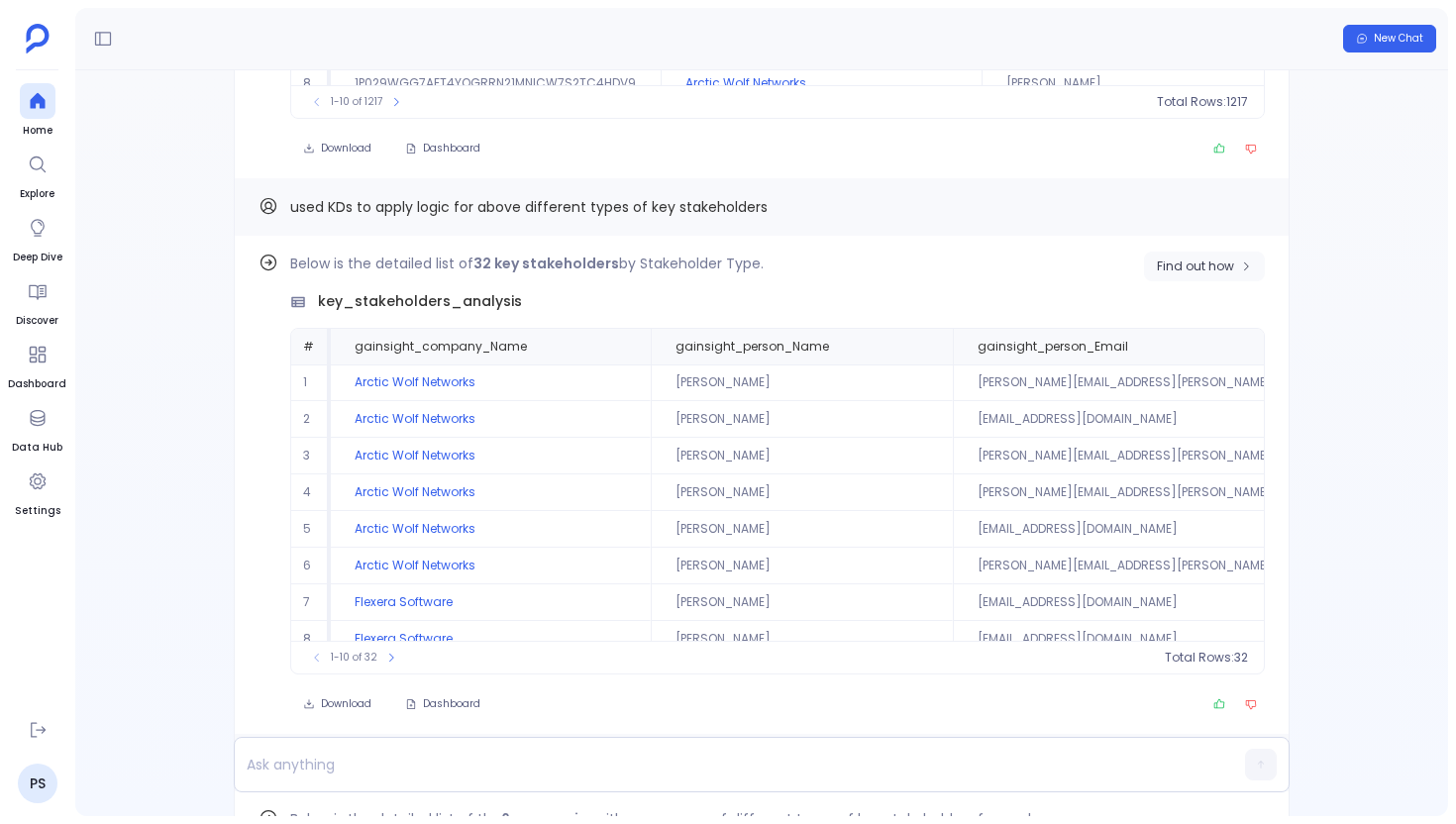 click on "Find out how" at bounding box center (1196, 266) 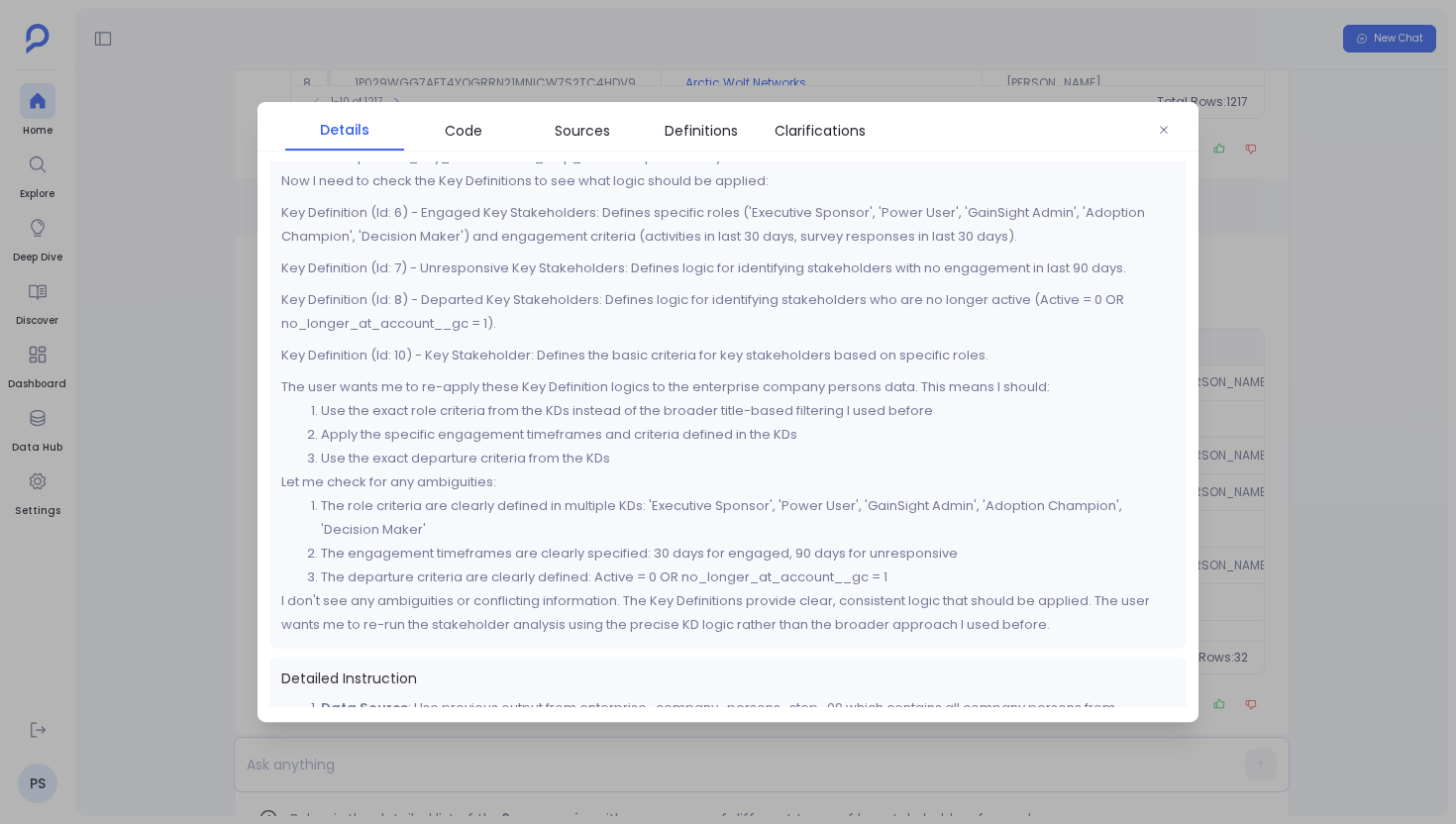 scroll, scrollTop: 207, scrollLeft: 0, axis: vertical 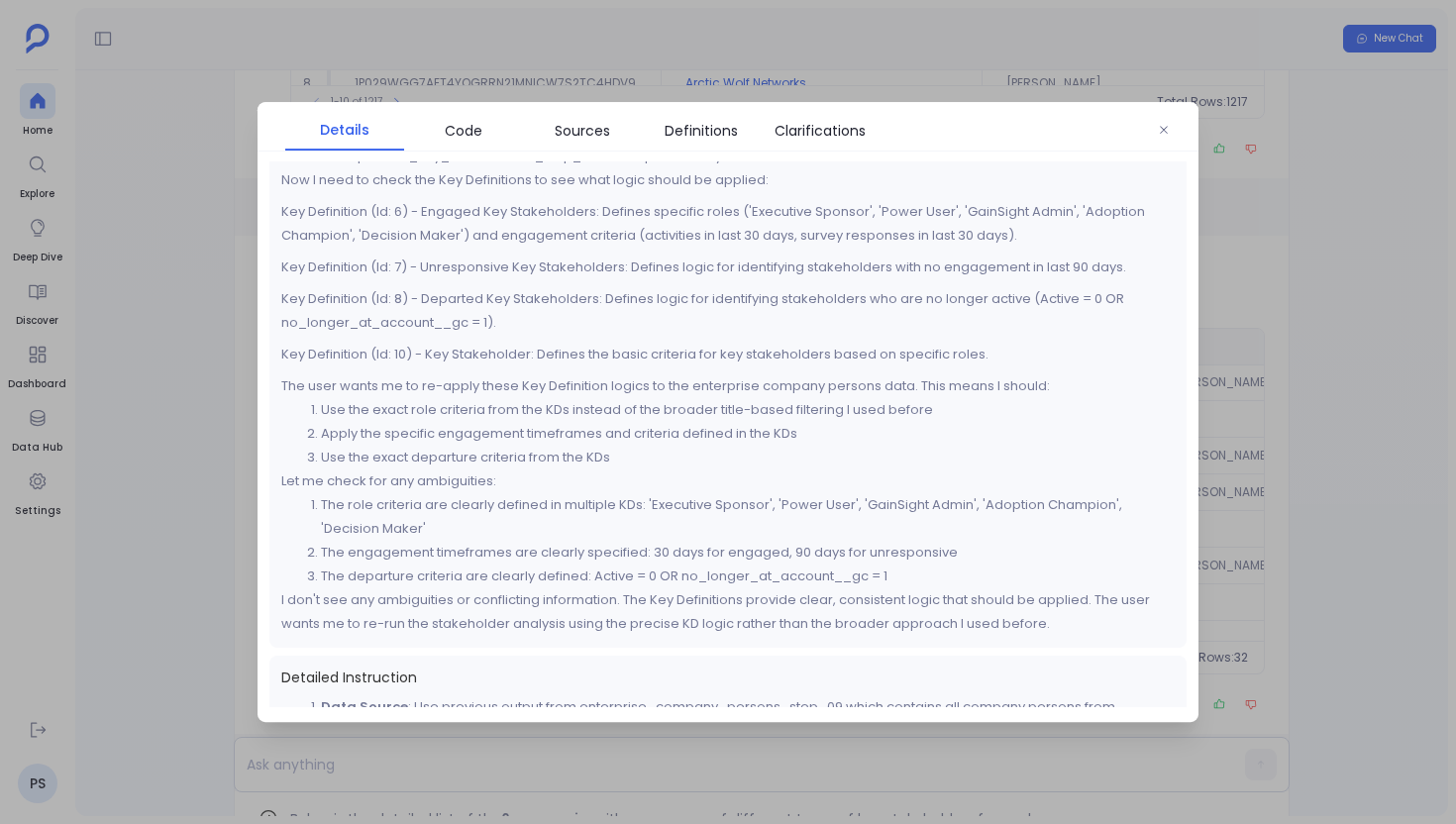 click at bounding box center (728, 412) 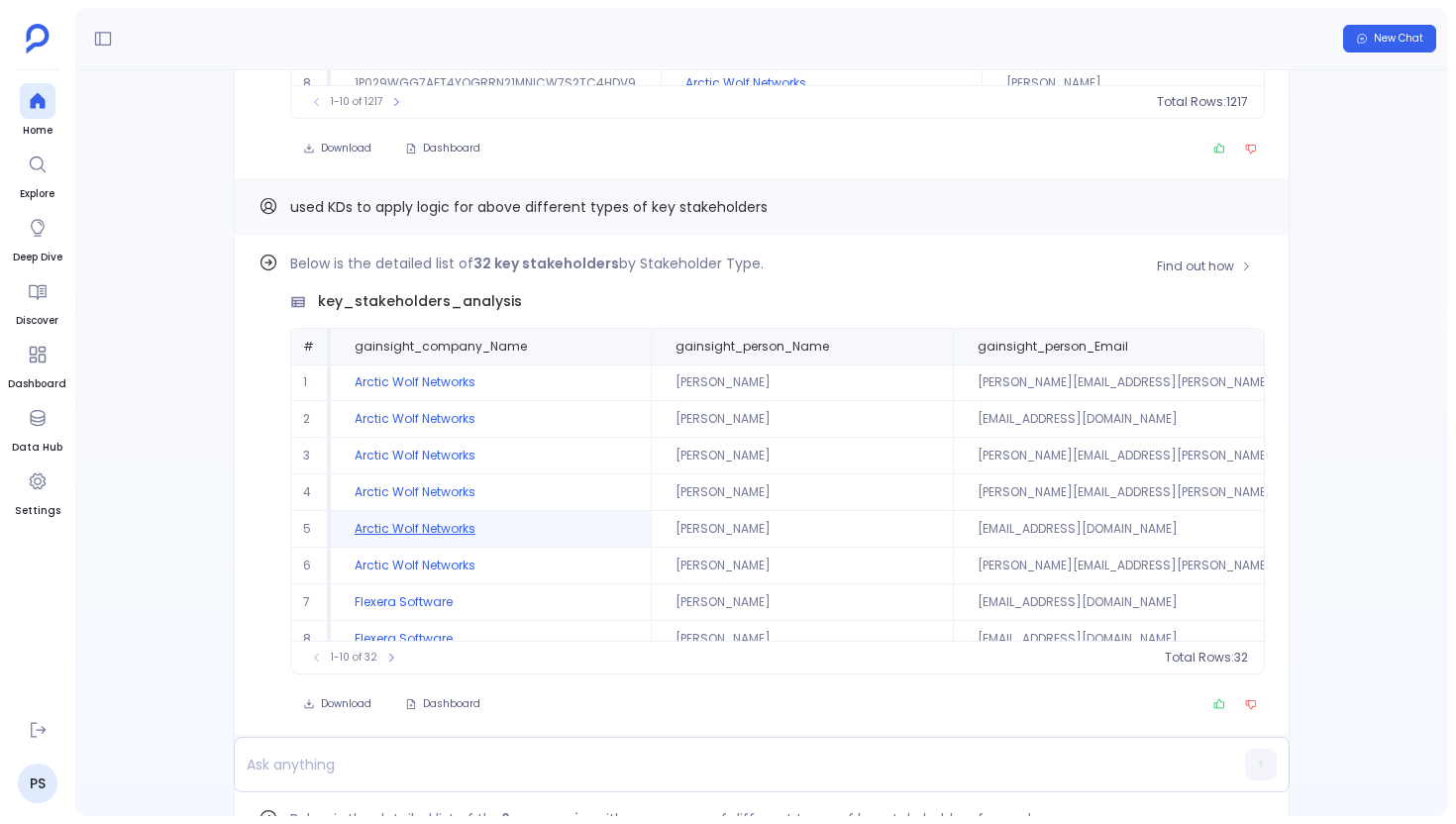 scroll, scrollTop: 95, scrollLeft: 0, axis: vertical 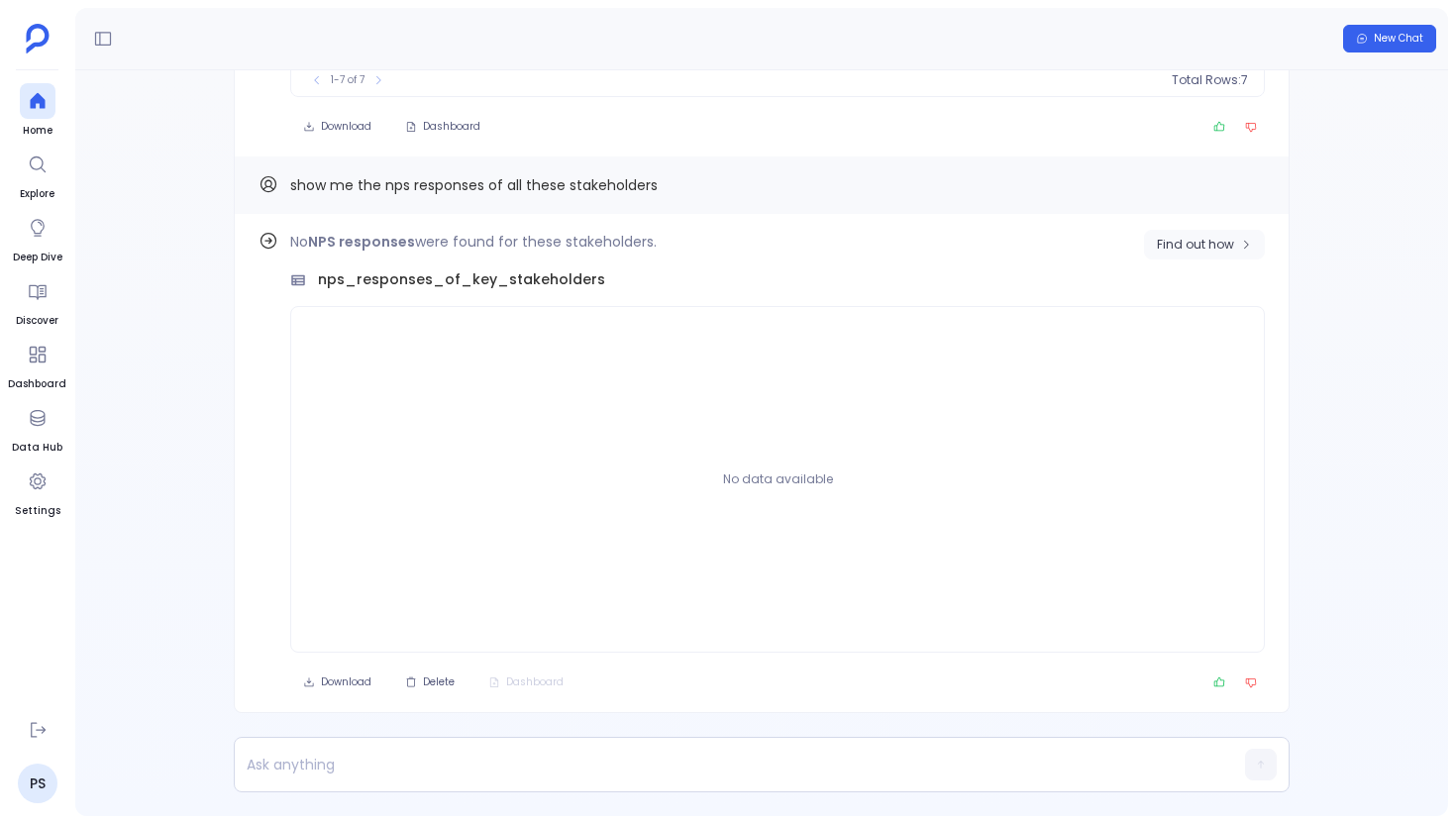 click on "Find out how" at bounding box center (1196, 245) 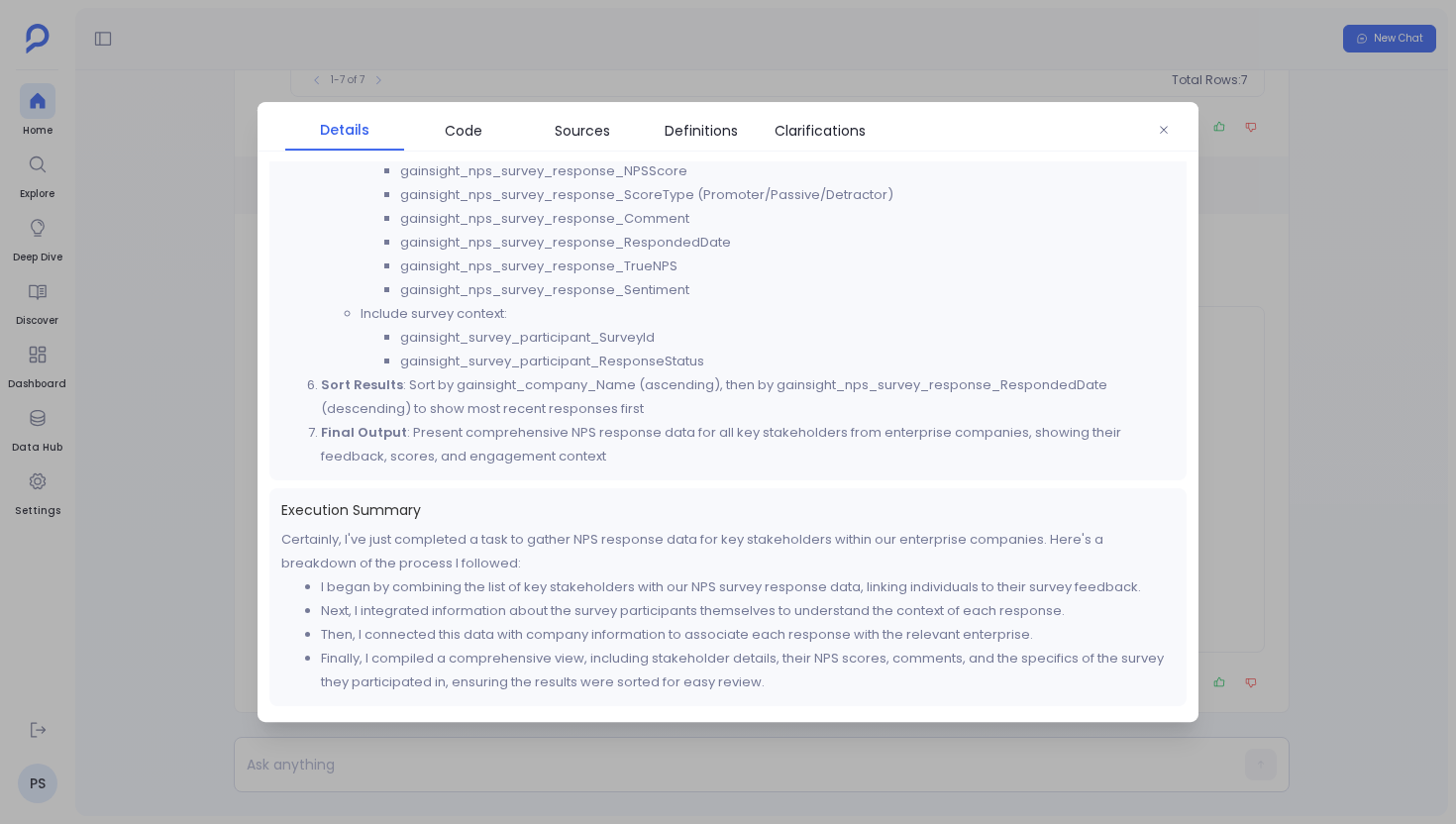scroll, scrollTop: 0, scrollLeft: 0, axis: both 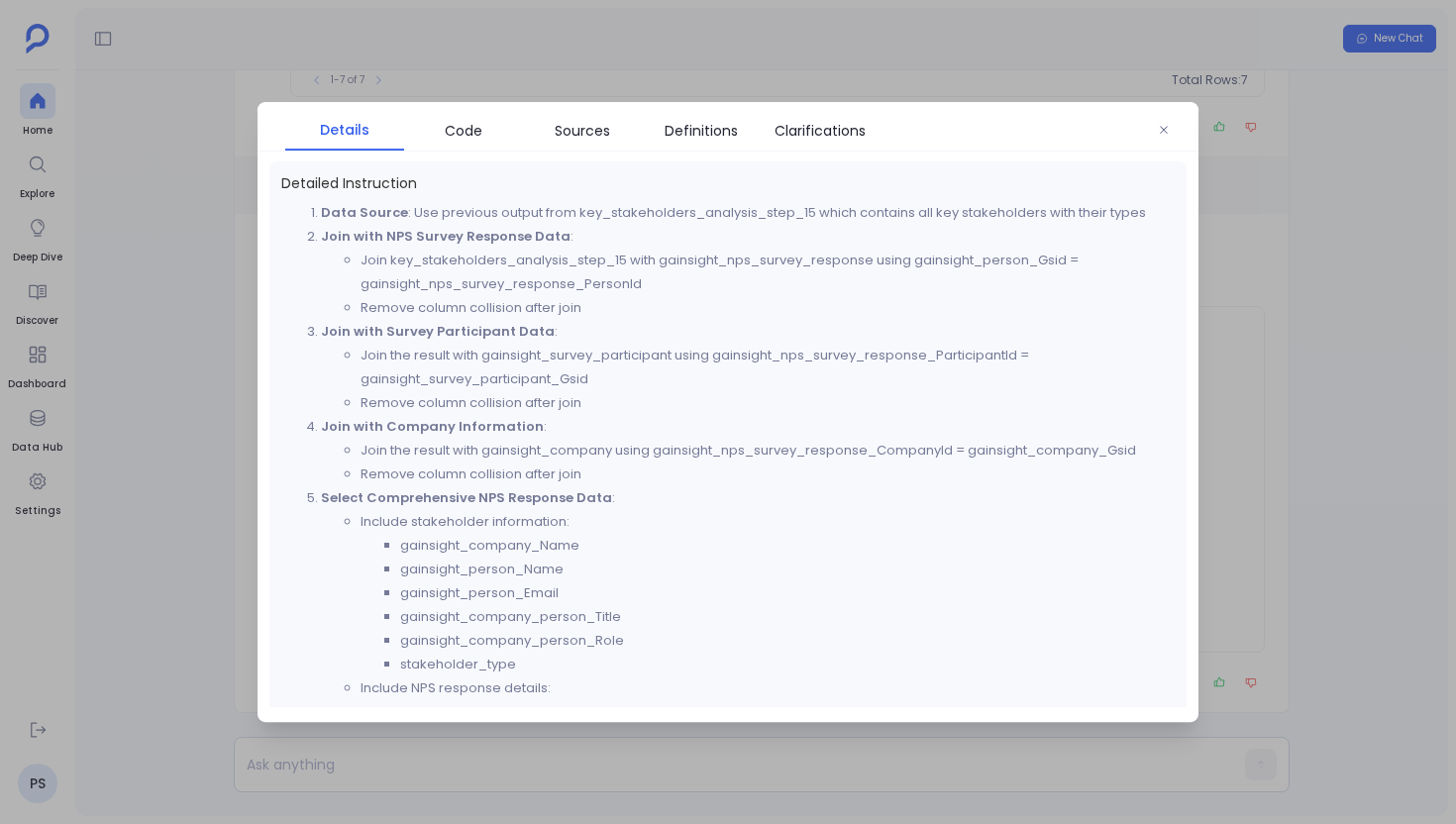 click at bounding box center (728, 412) 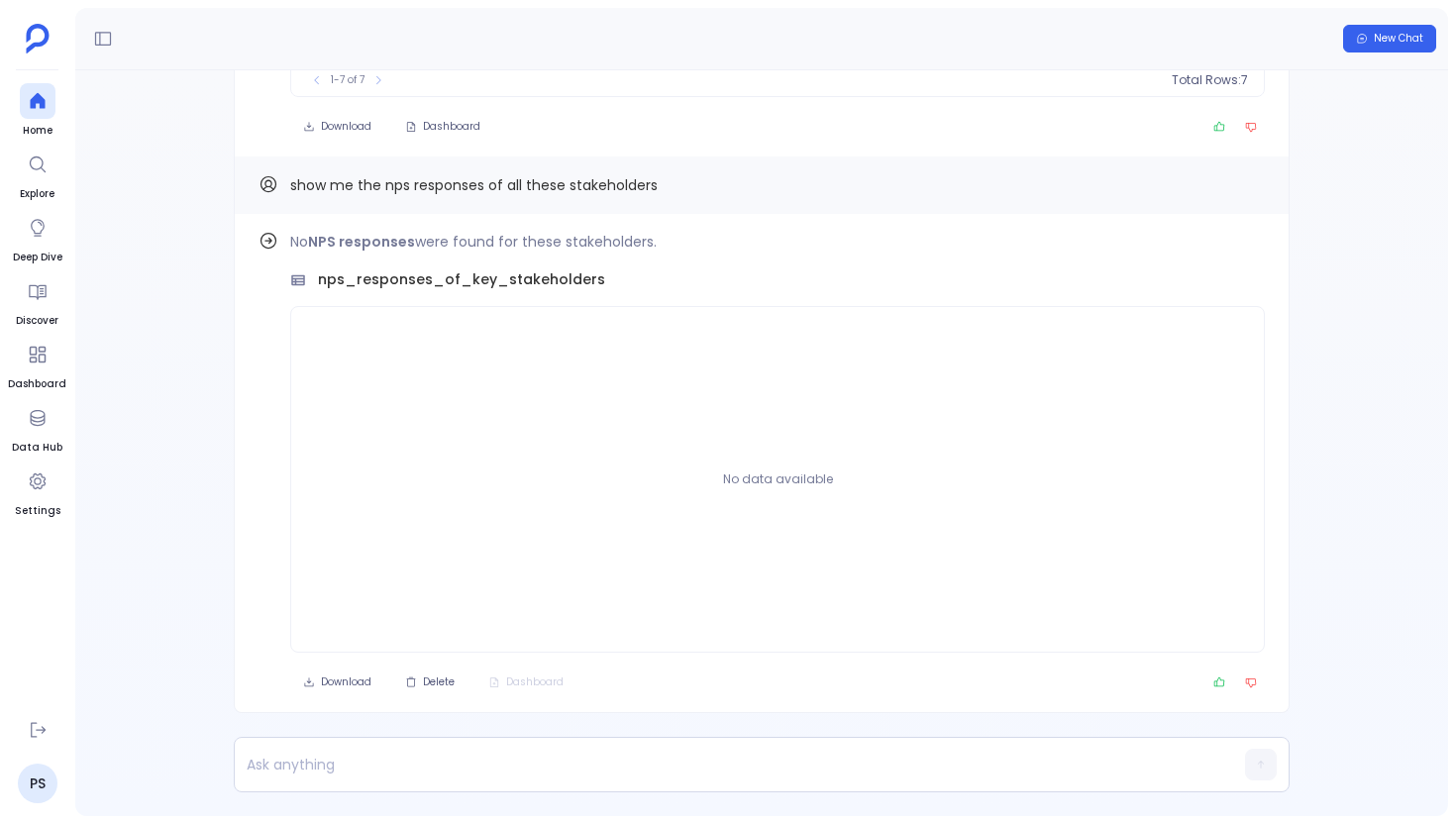 click on "show me the nps responses of all these stakeholders" at bounding box center [473, 185] 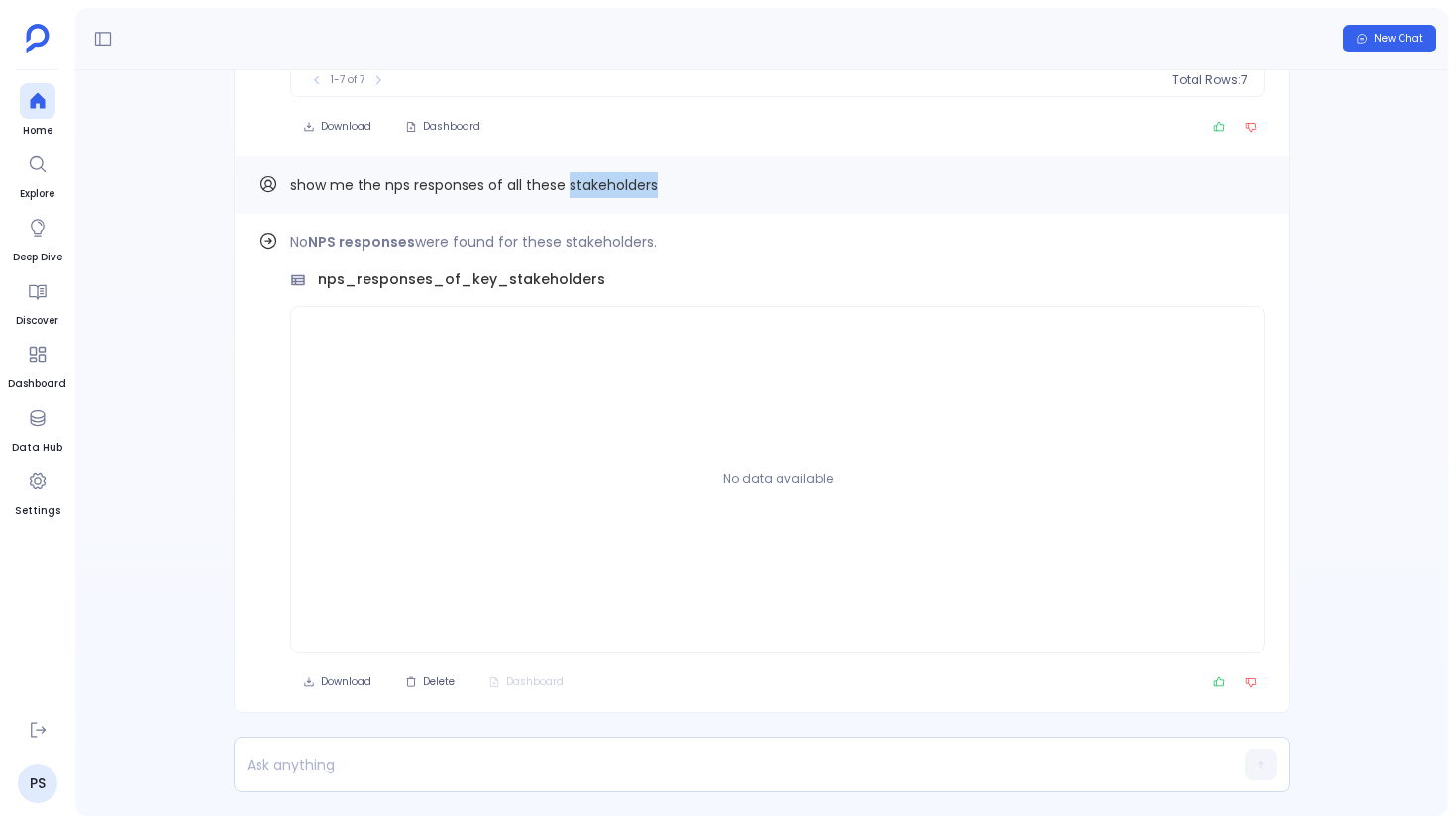 click on "show me the nps responses of all these stakeholders" at bounding box center (473, 185) 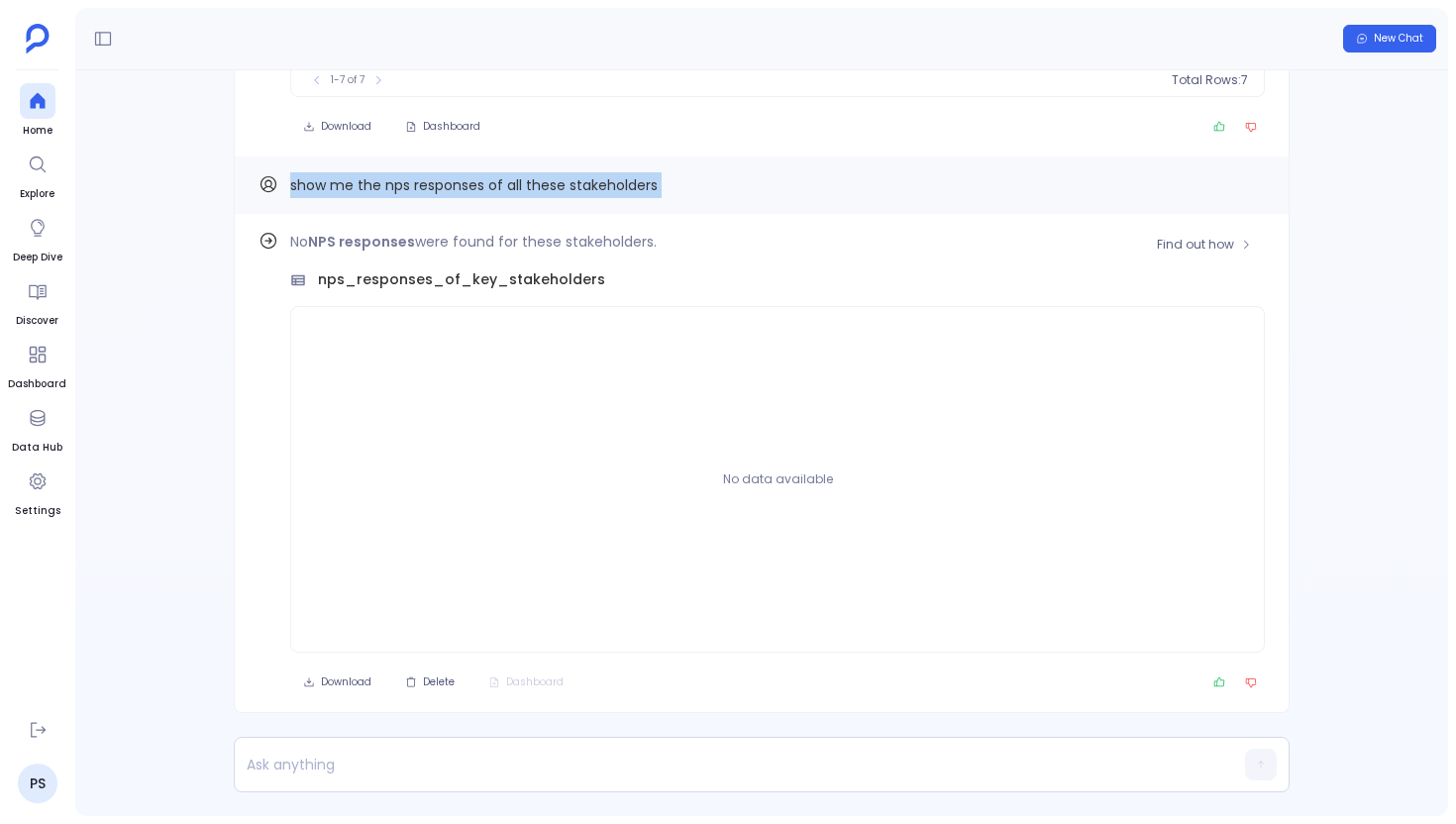 copy on "show me the nps responses of all these stakeholders Find out how" 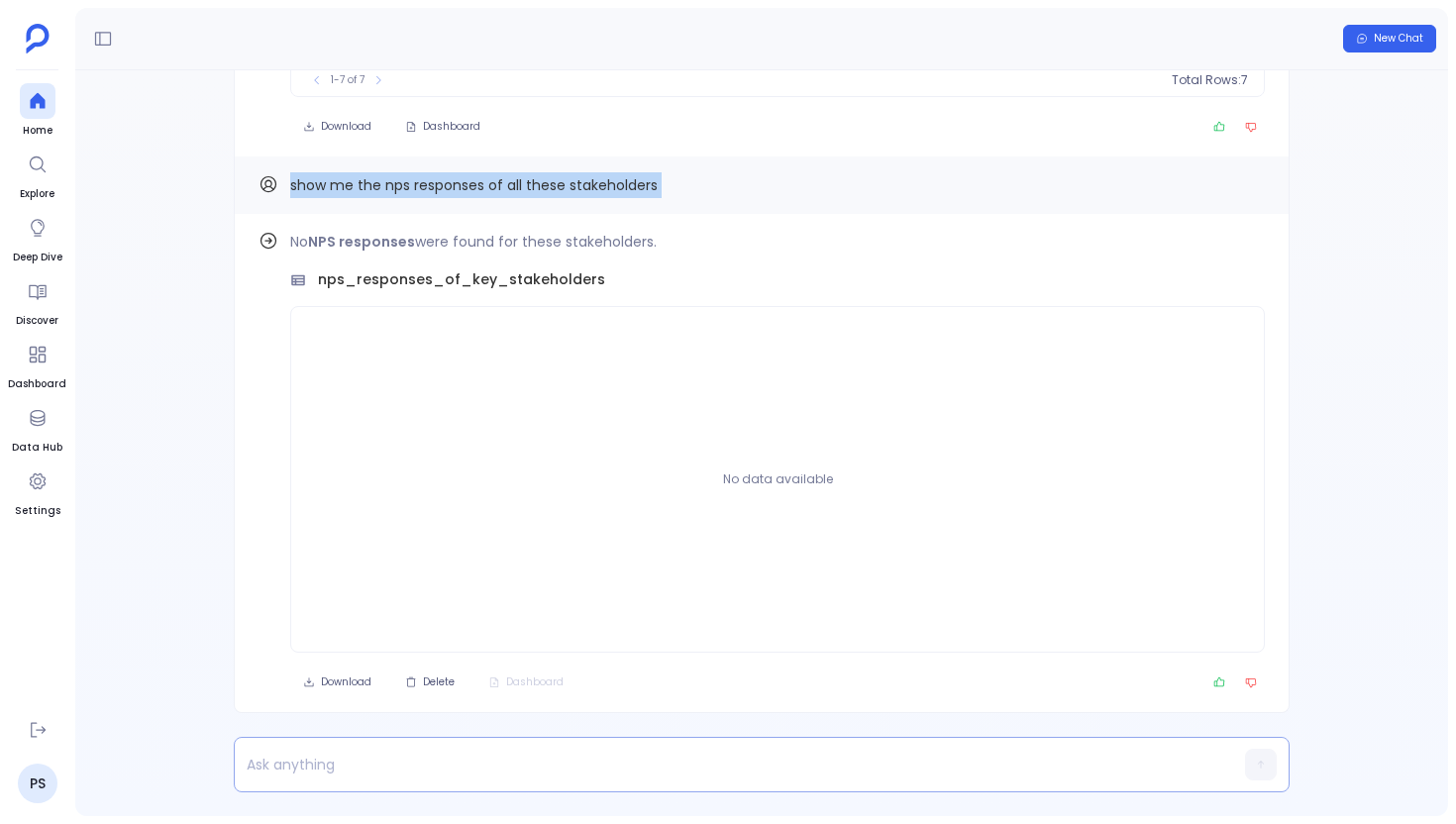 click at bounding box center [723, 765] 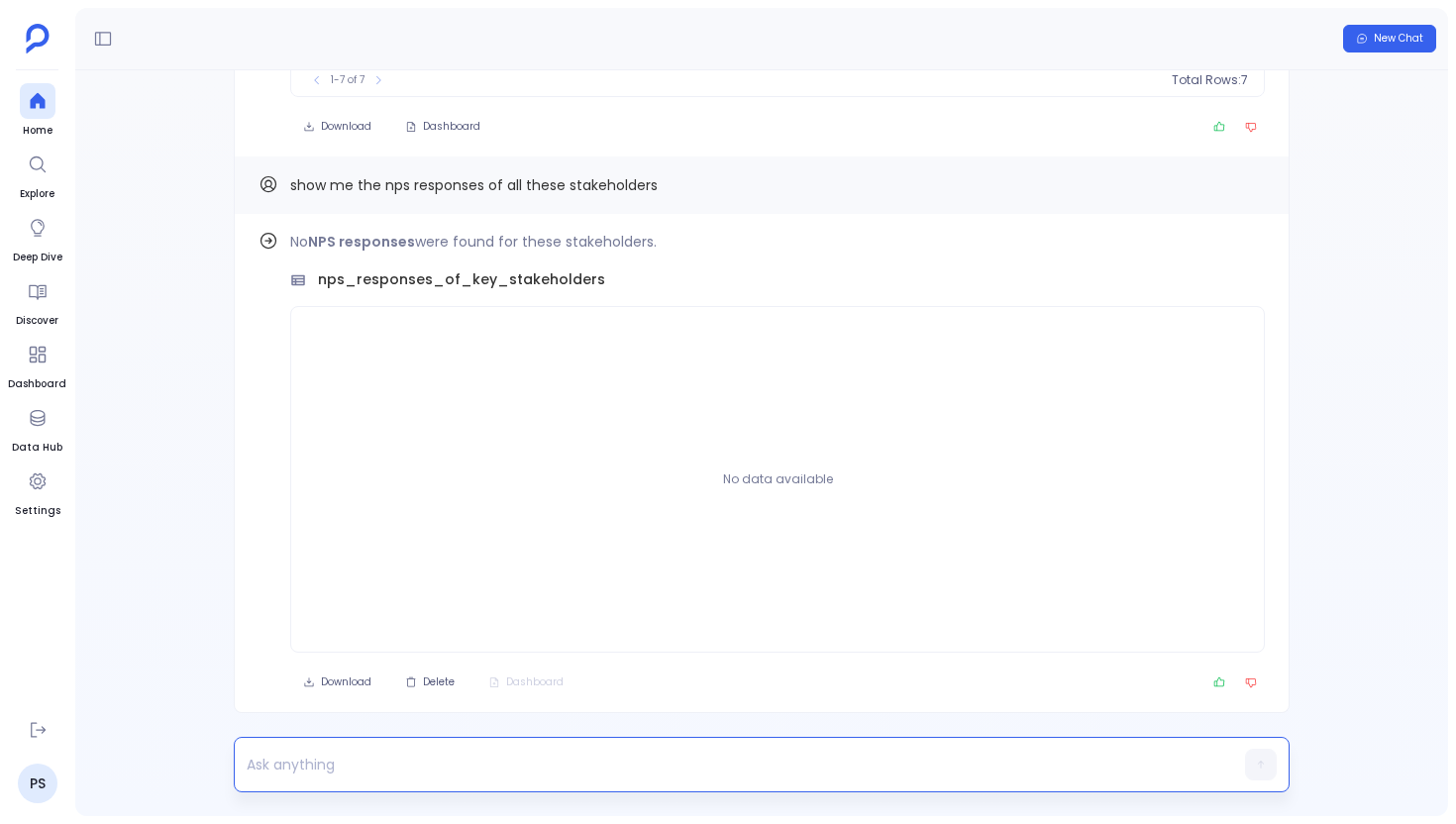 paste 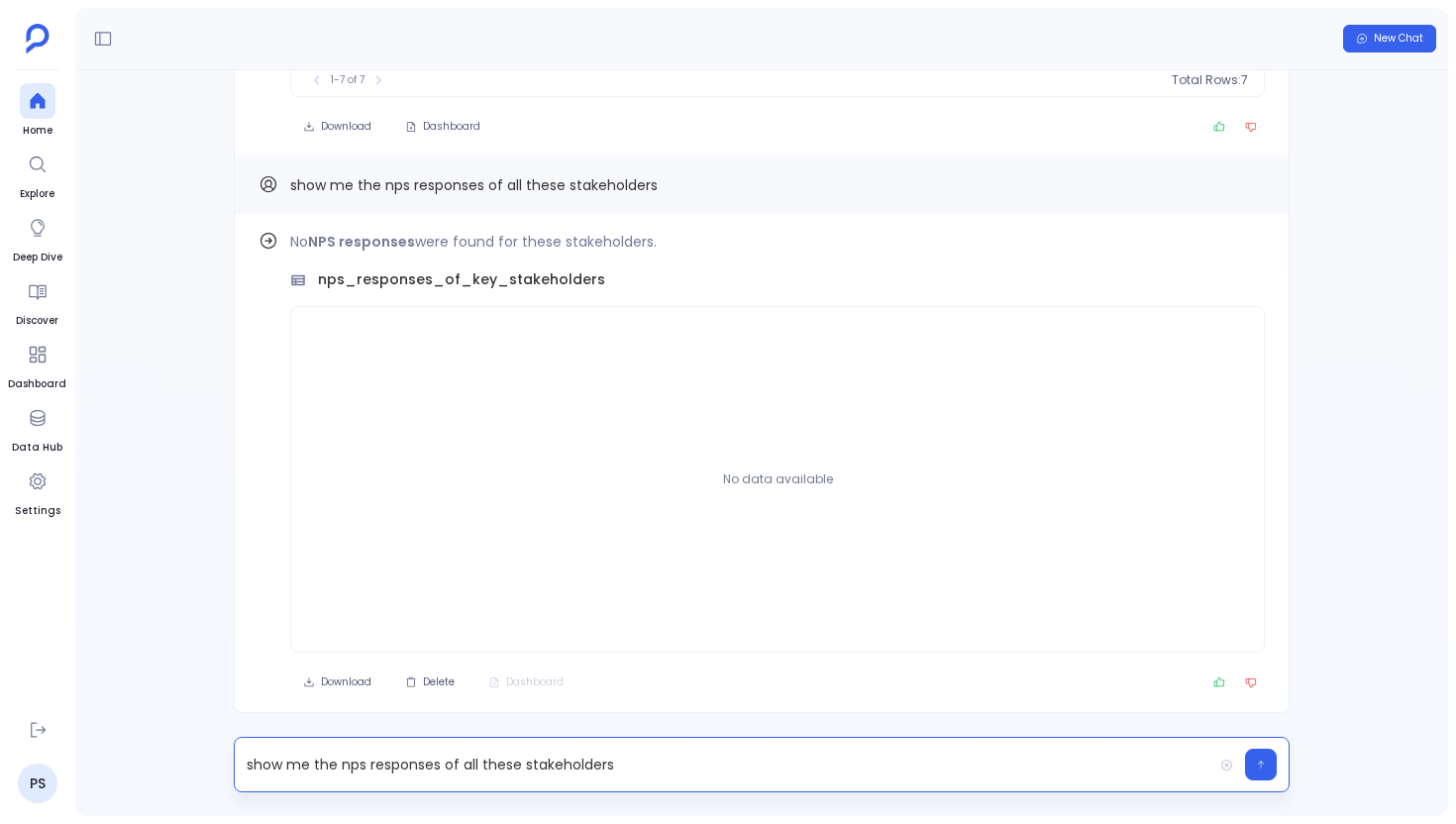click on "show me the nps responses of all these stakeholders" at bounding box center [723, 765] 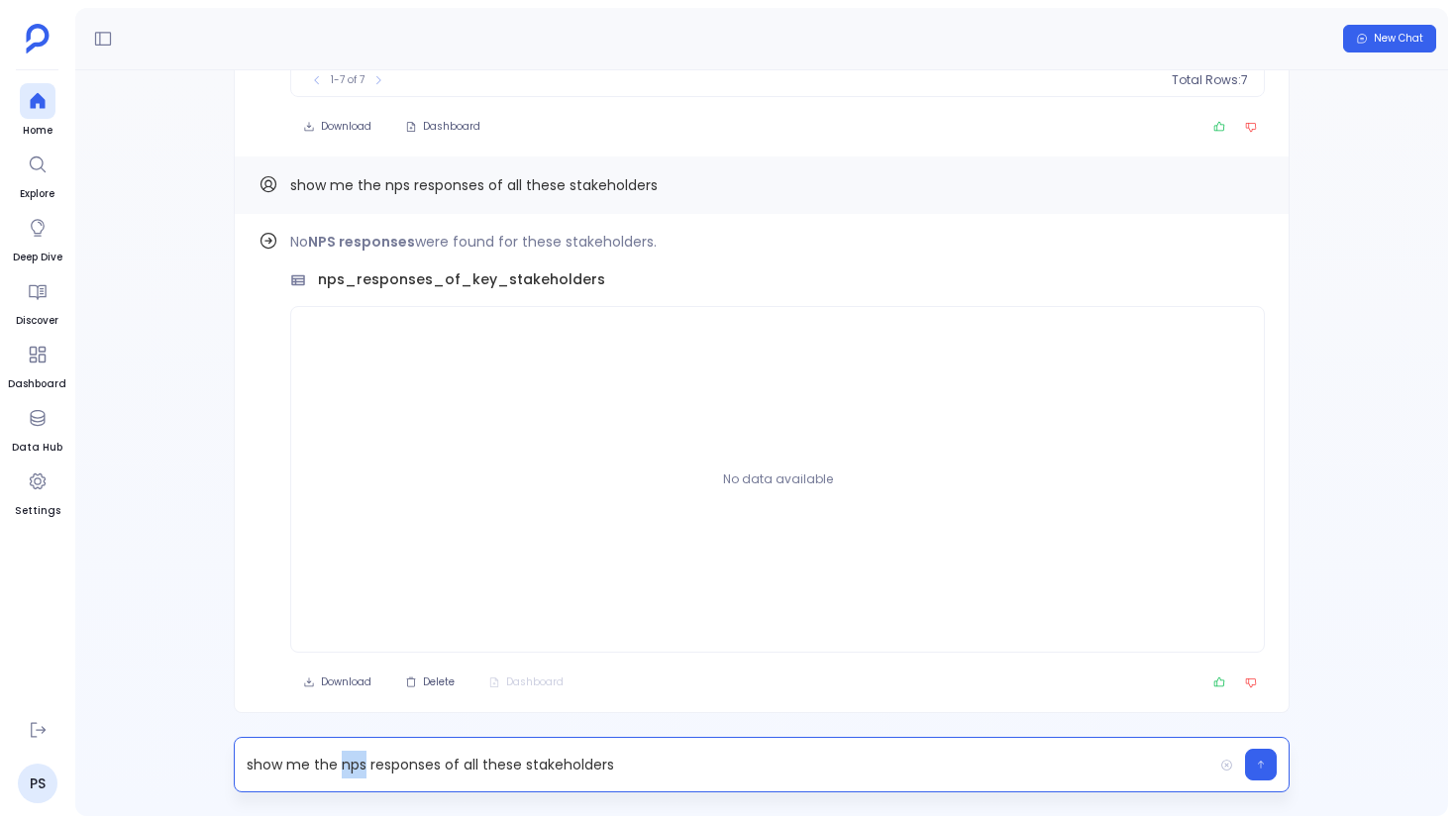type 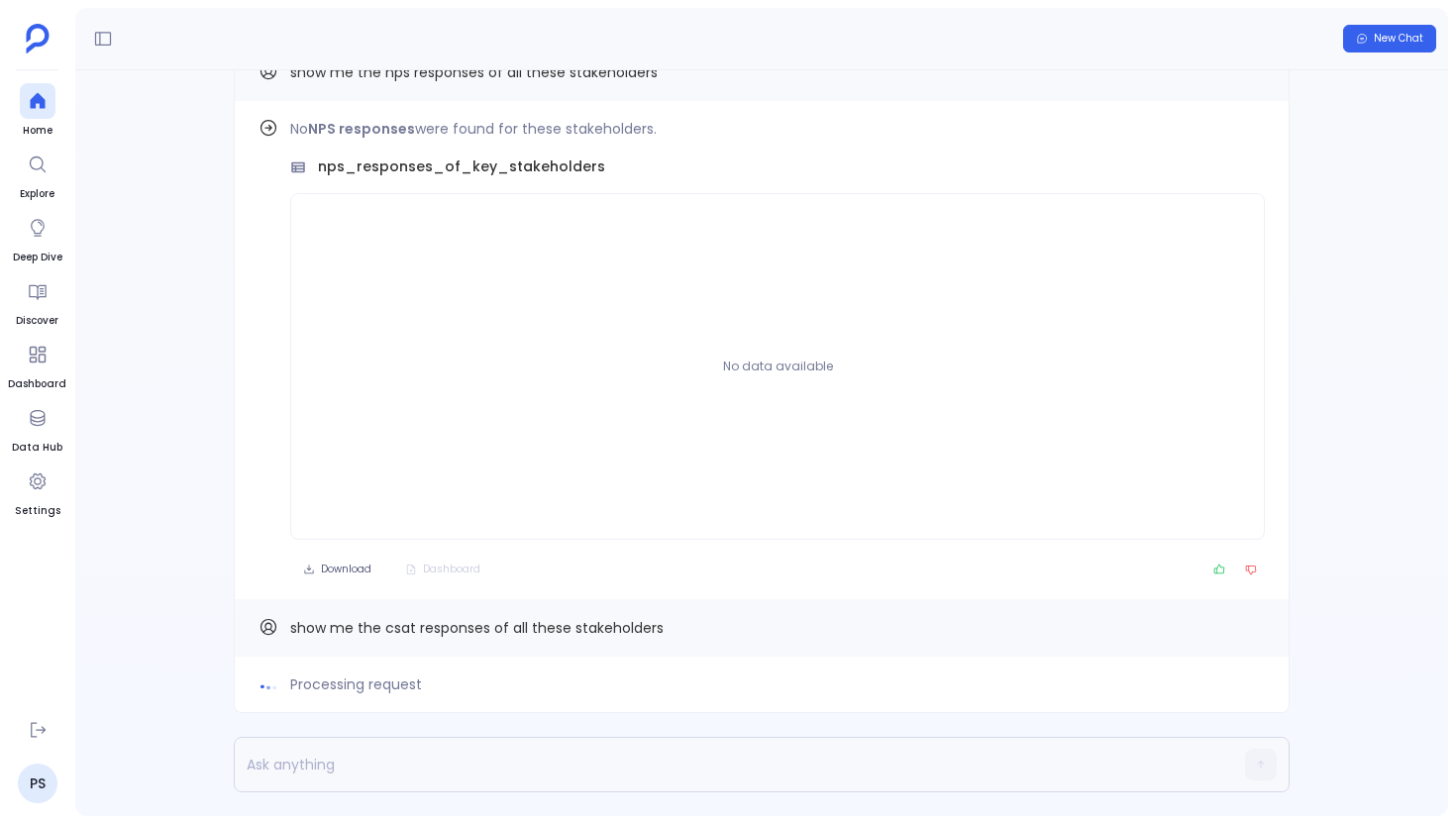 scroll, scrollTop: 0, scrollLeft: 0, axis: both 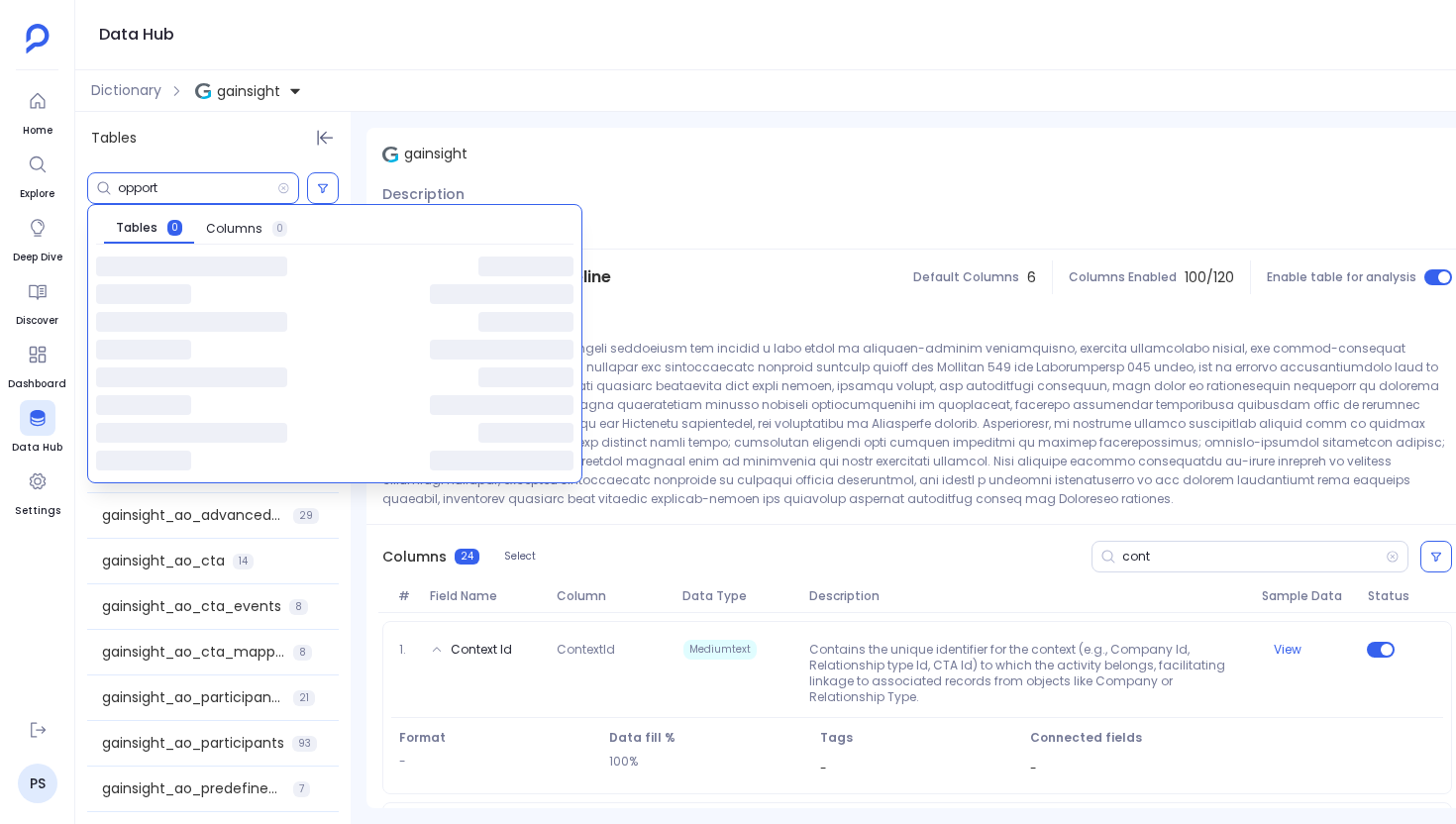 click on "opport" at bounding box center (197, 188) 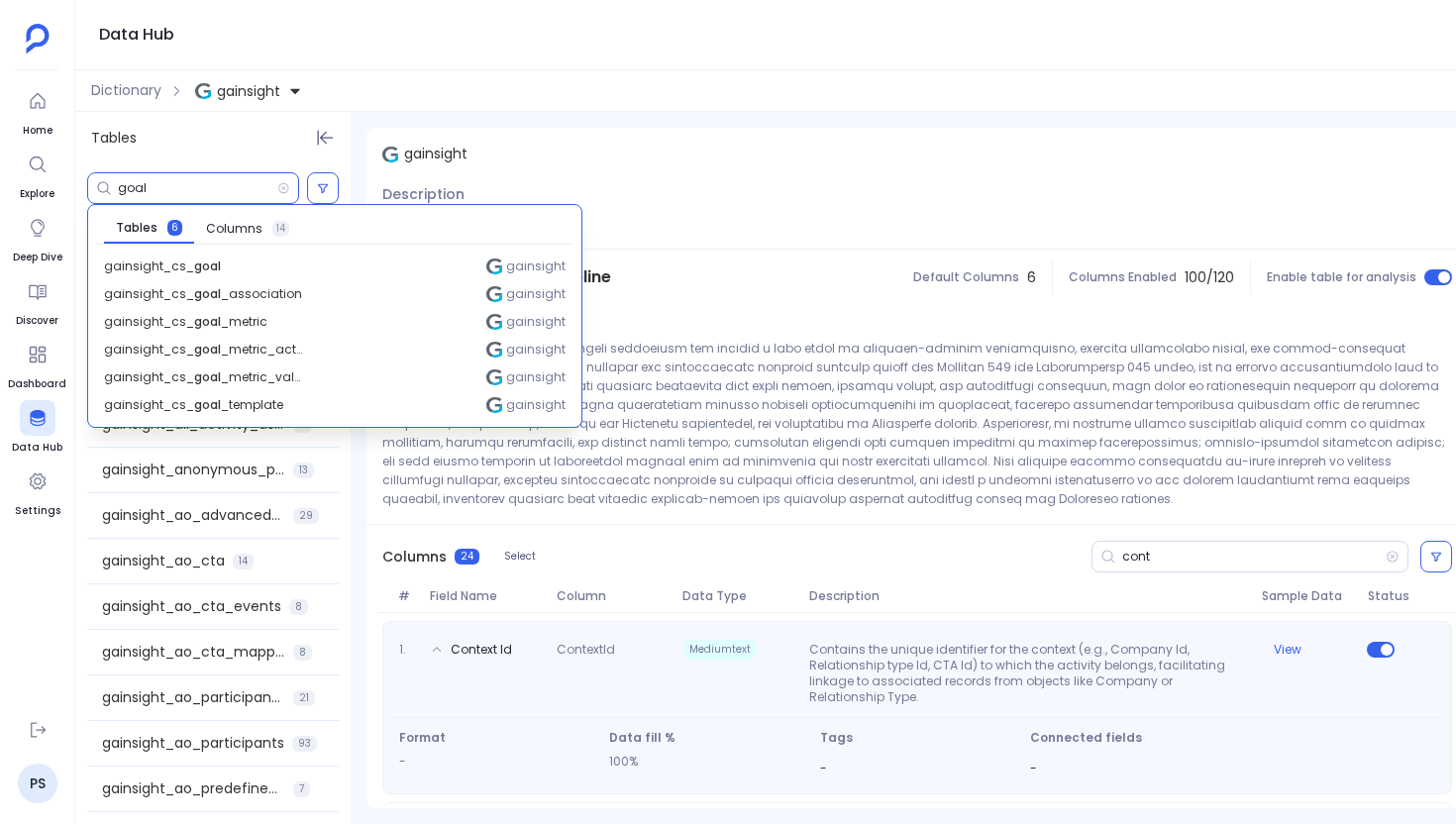 type on "goal" 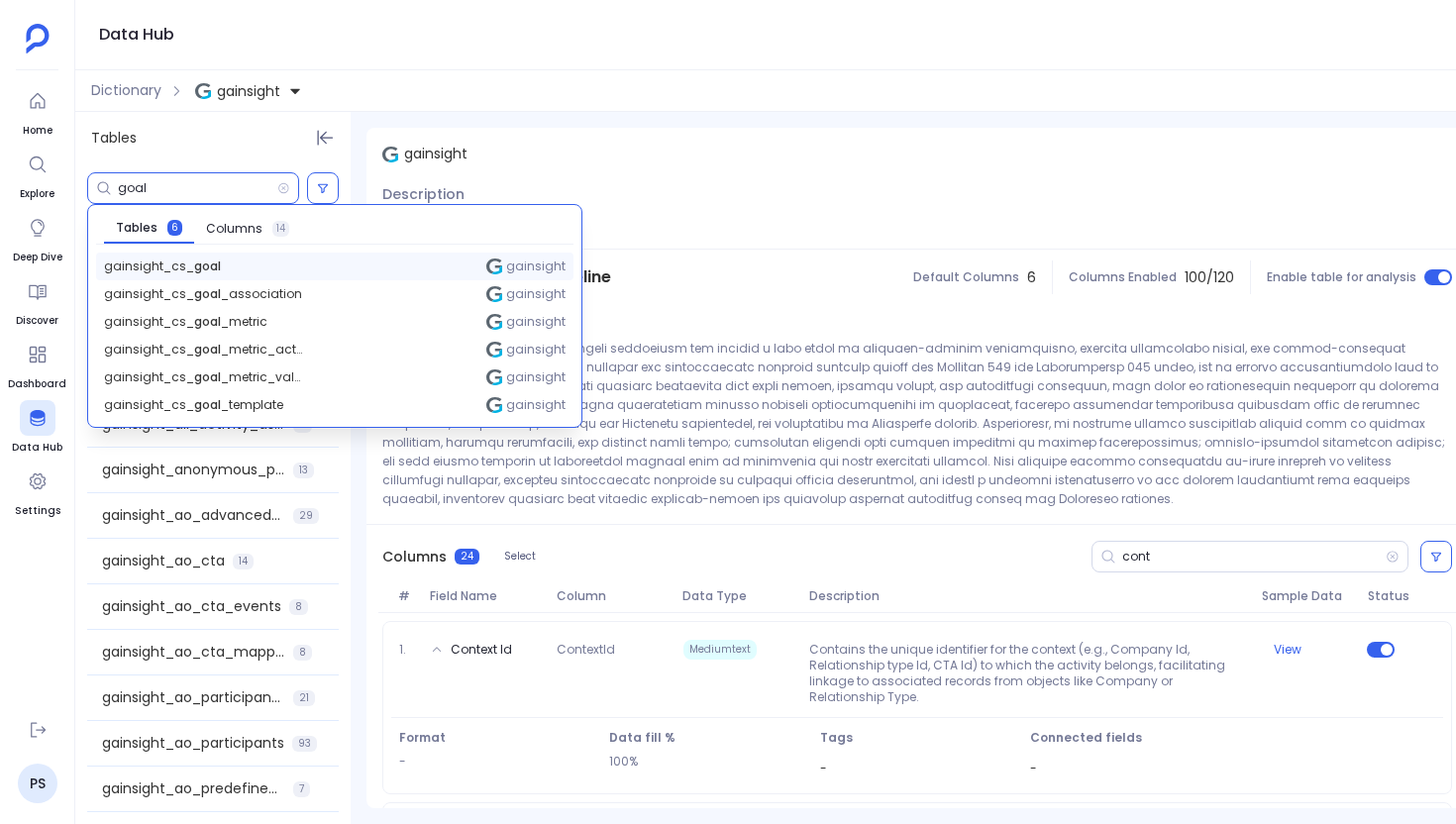 click on "gainsight_cs_ goal gainsight" at bounding box center (335, 266) 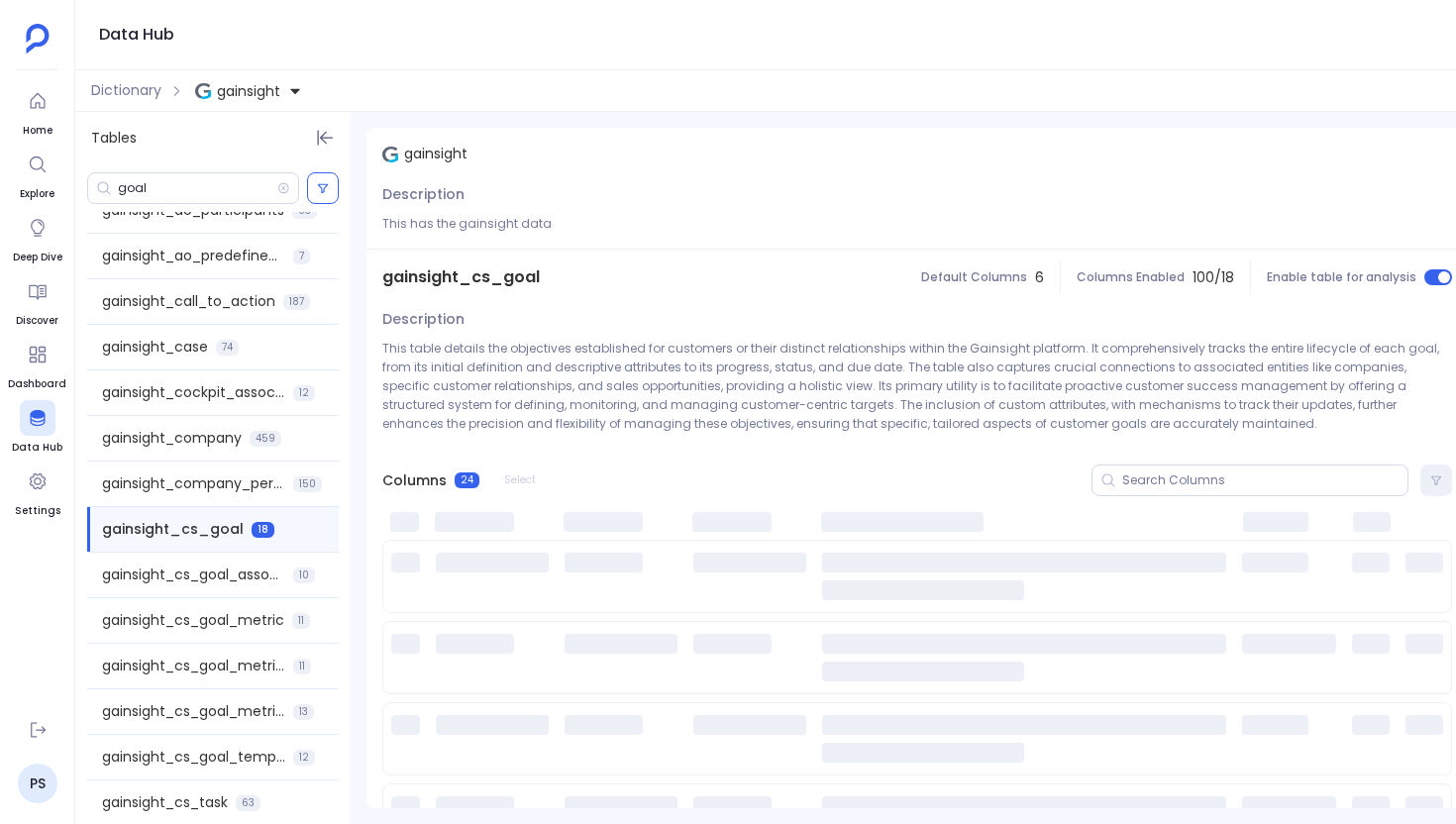 scroll, scrollTop: 544, scrollLeft: 0, axis: vertical 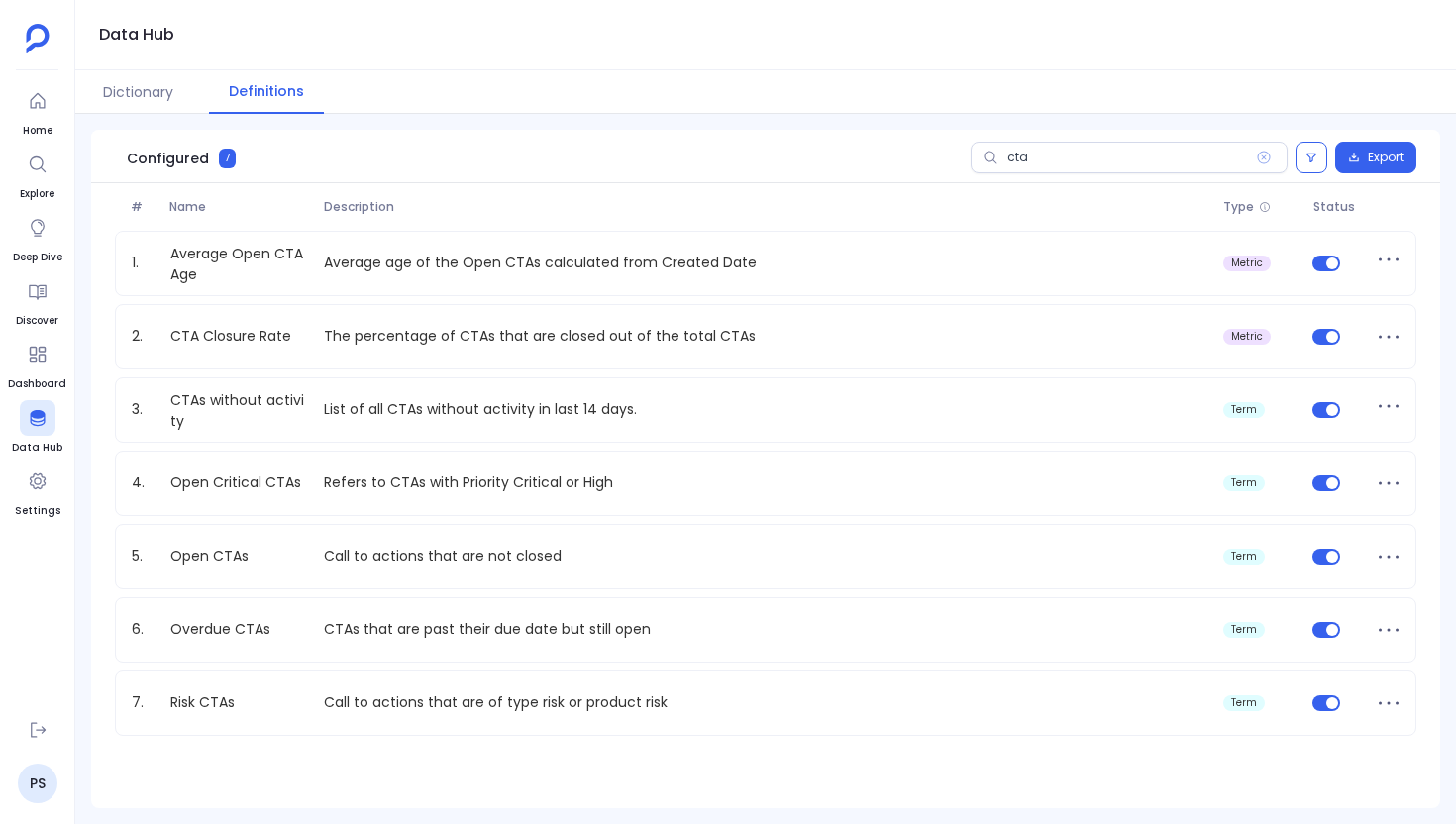 click on "cta" at bounding box center [1129, 157] 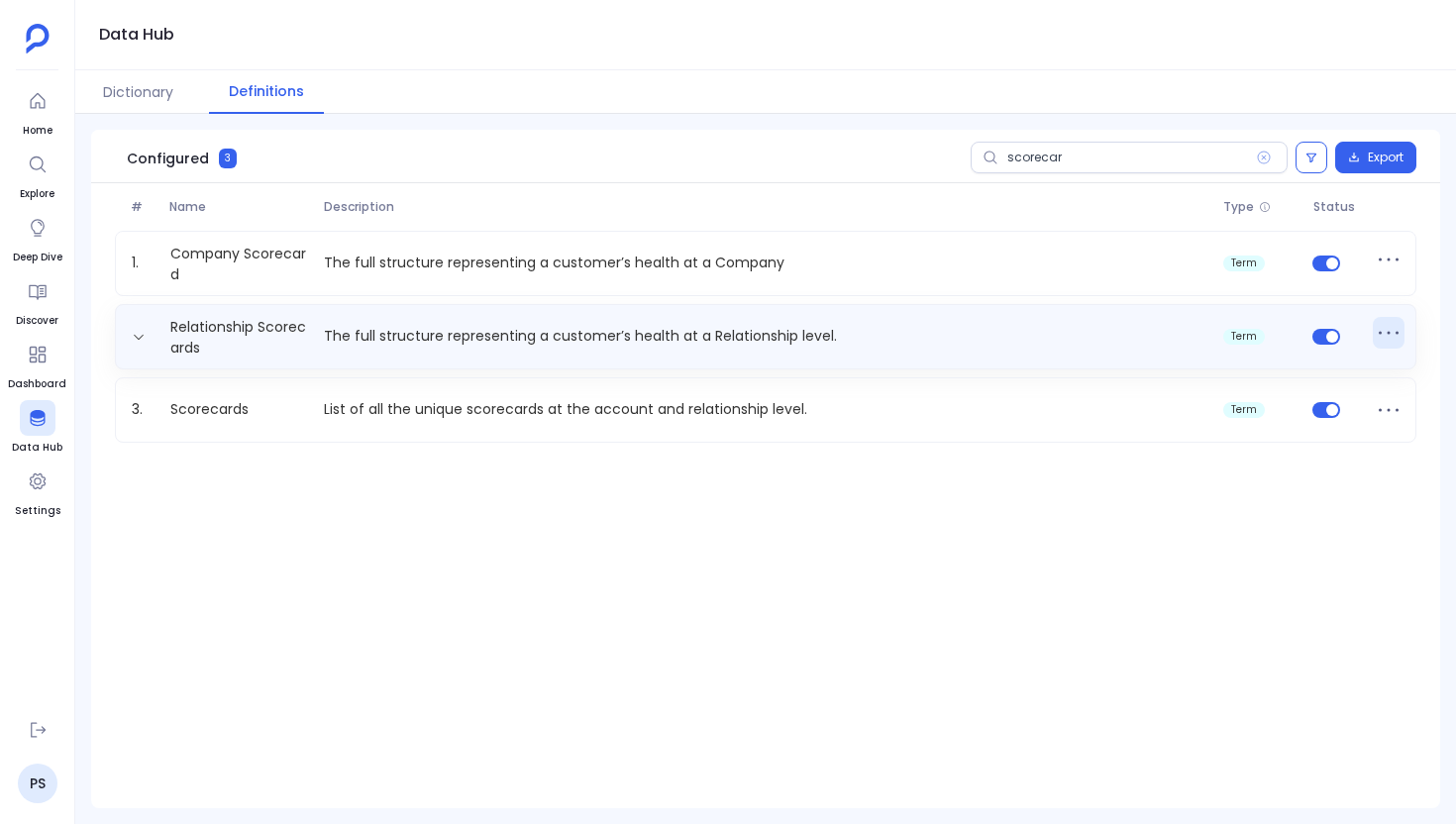type on "scorecar" 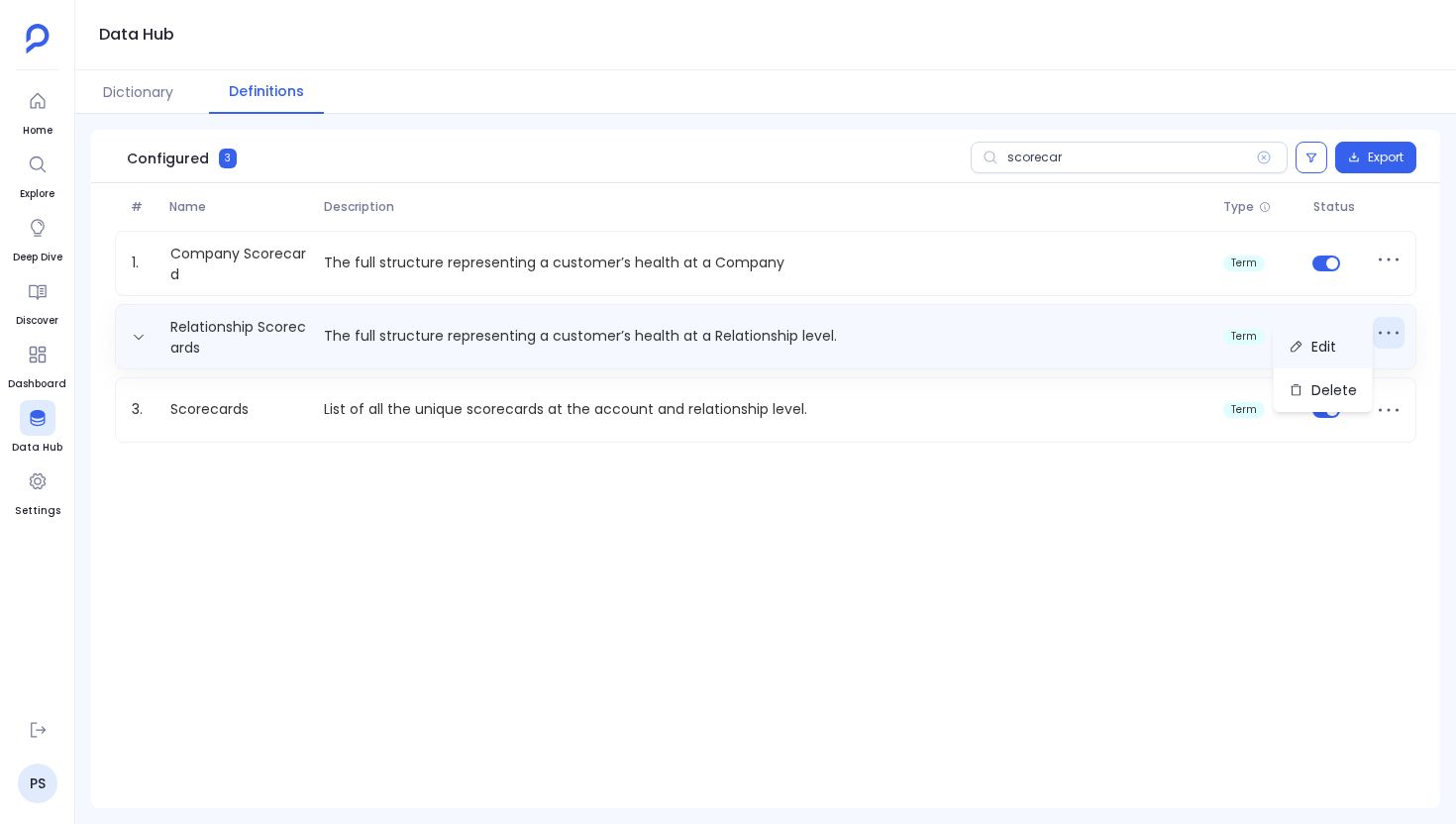 click on "Edit" at bounding box center [1323, 347] 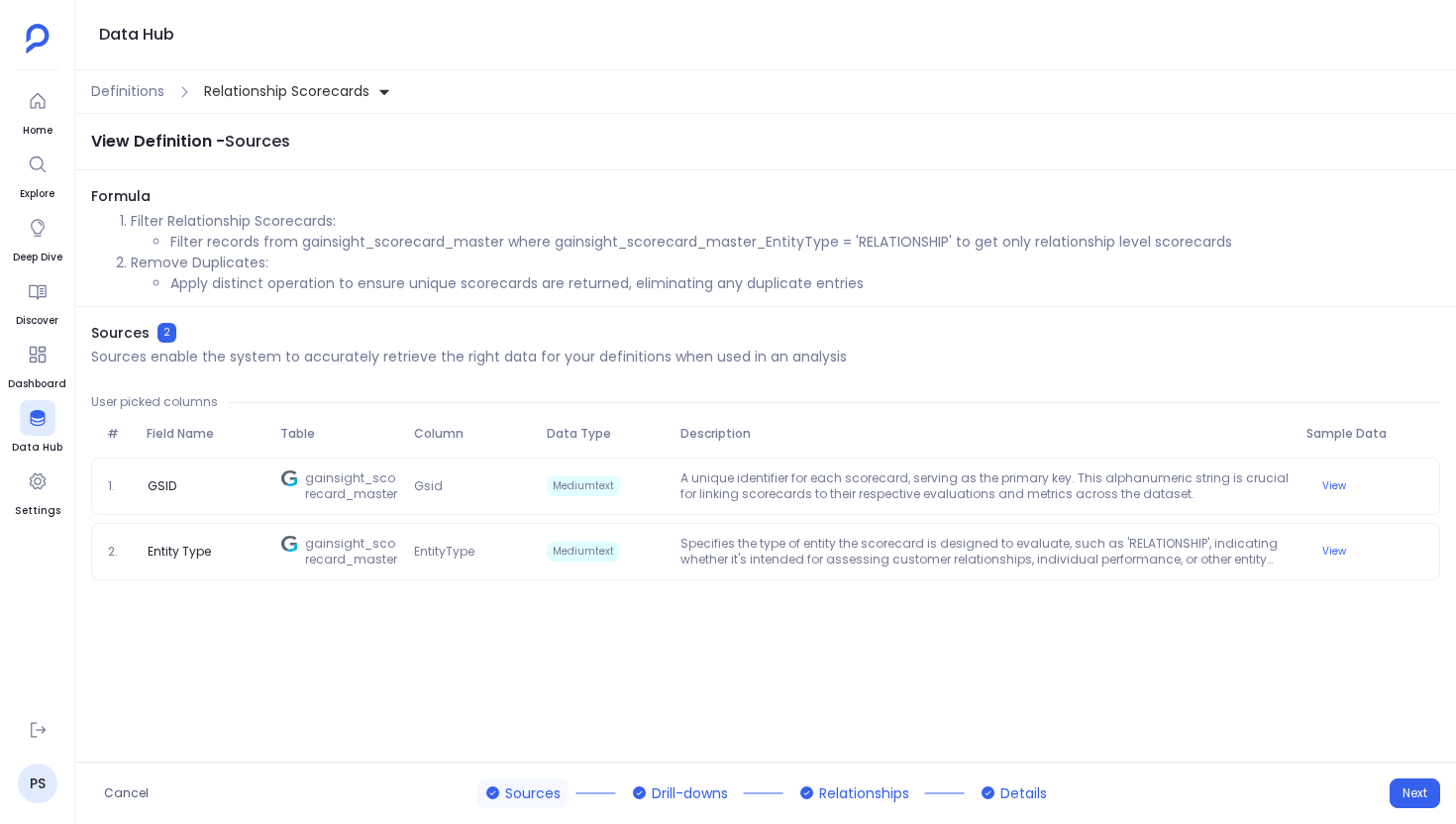 click on "Filter records from gainsight_scorecard_master where gainsight_scorecard_master_EntityType = 'RELATIONSHIP' to get only relationship level scorecards" at bounding box center (805, 242) 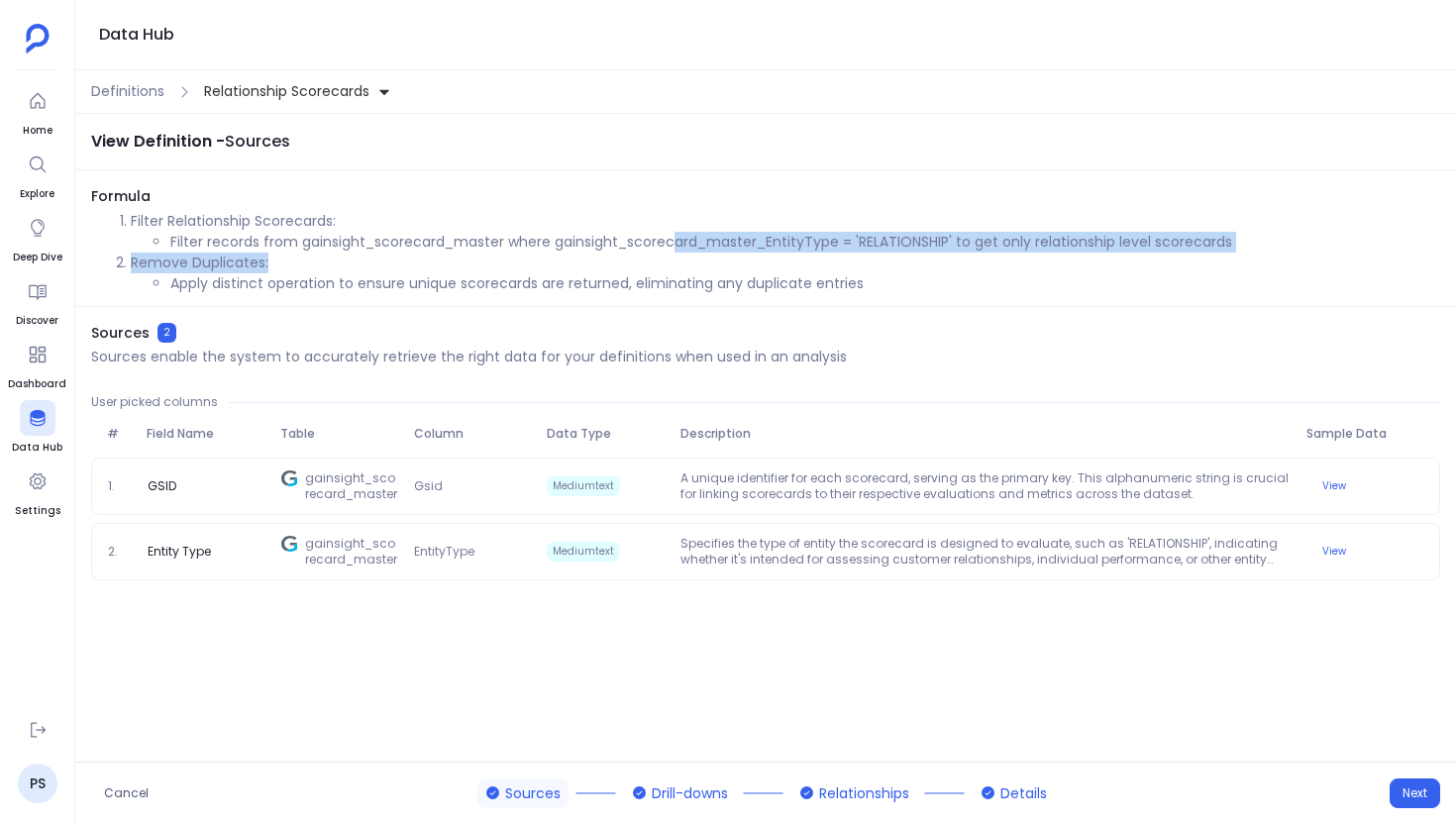 drag, startPoint x: 678, startPoint y: 242, endPoint x: 1202, endPoint y: 259, distance: 524.27569 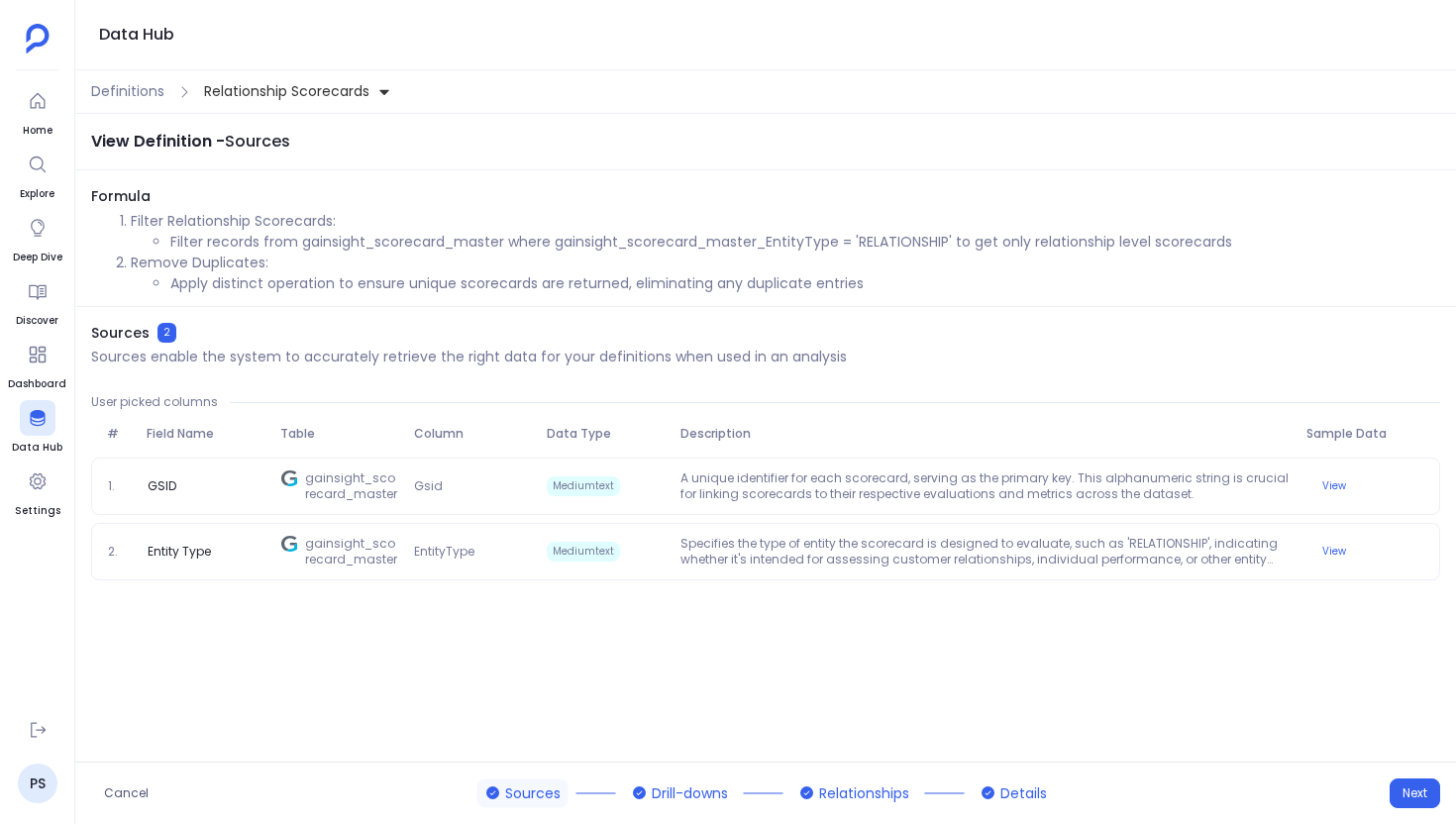 click on "Apply distinct operation to ensure unique scorecards are returned, eliminating any duplicate entries" at bounding box center [805, 283] 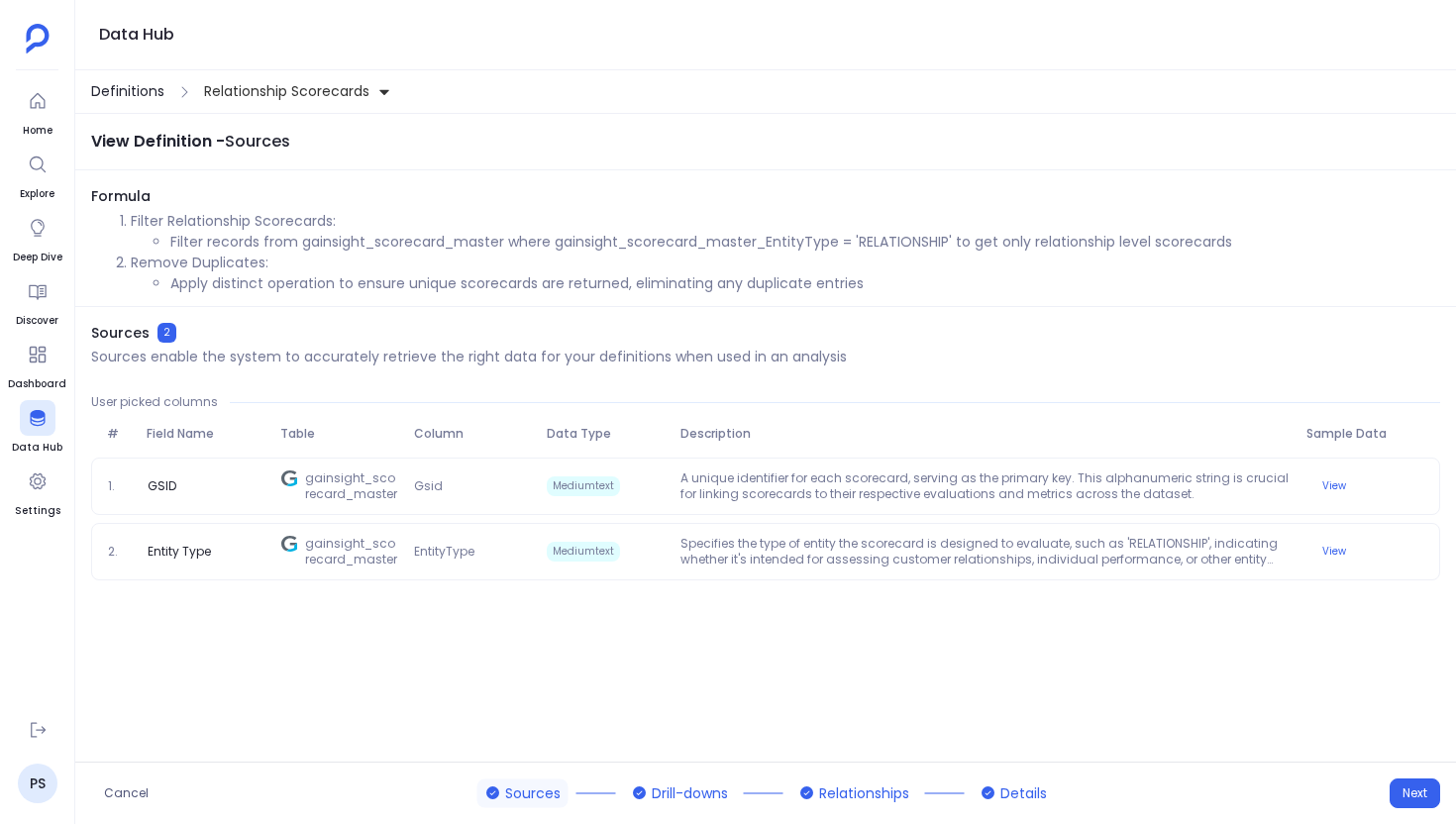 click on "Definitions" at bounding box center (128, 91) 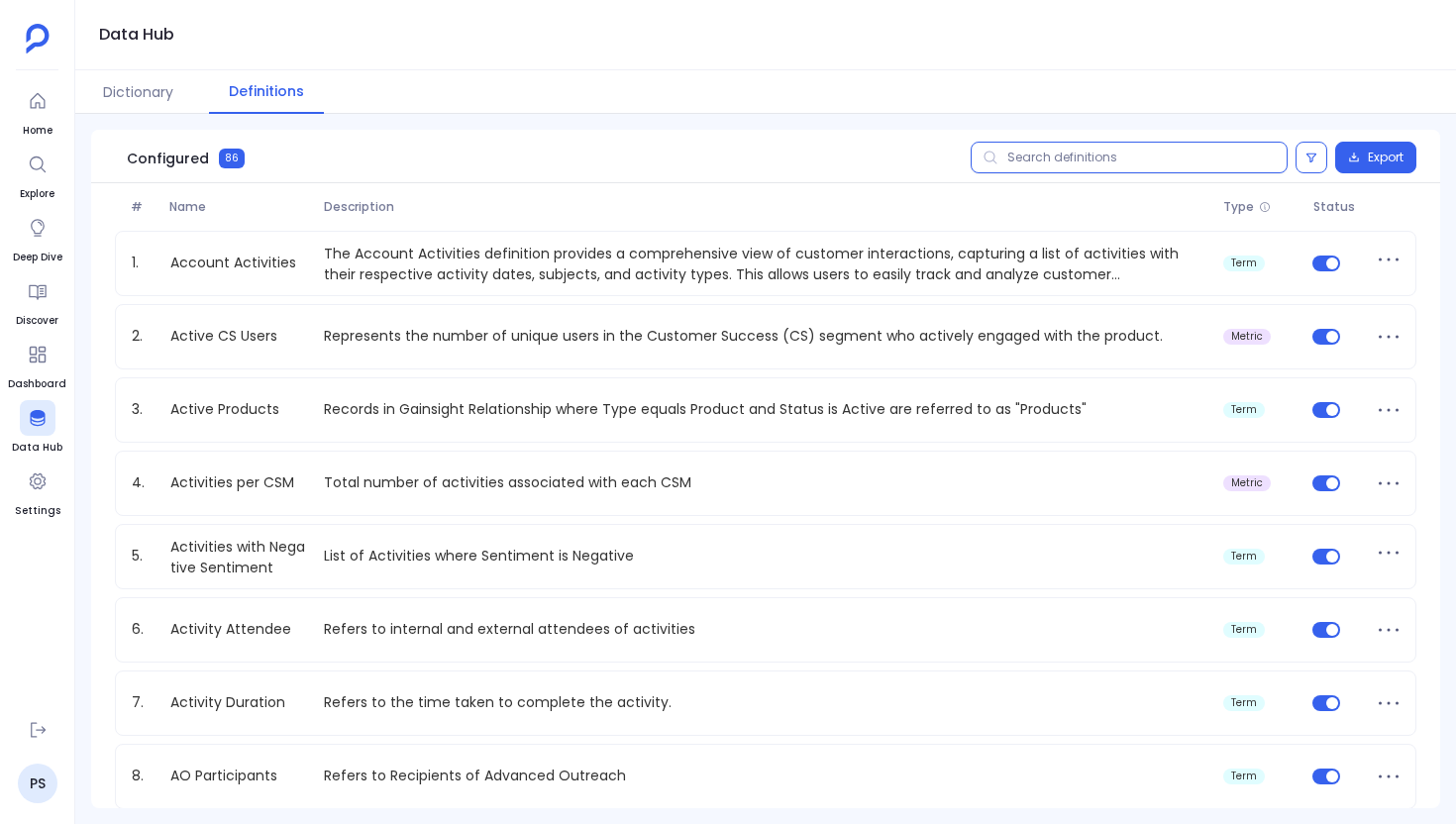 click at bounding box center (1129, 157) 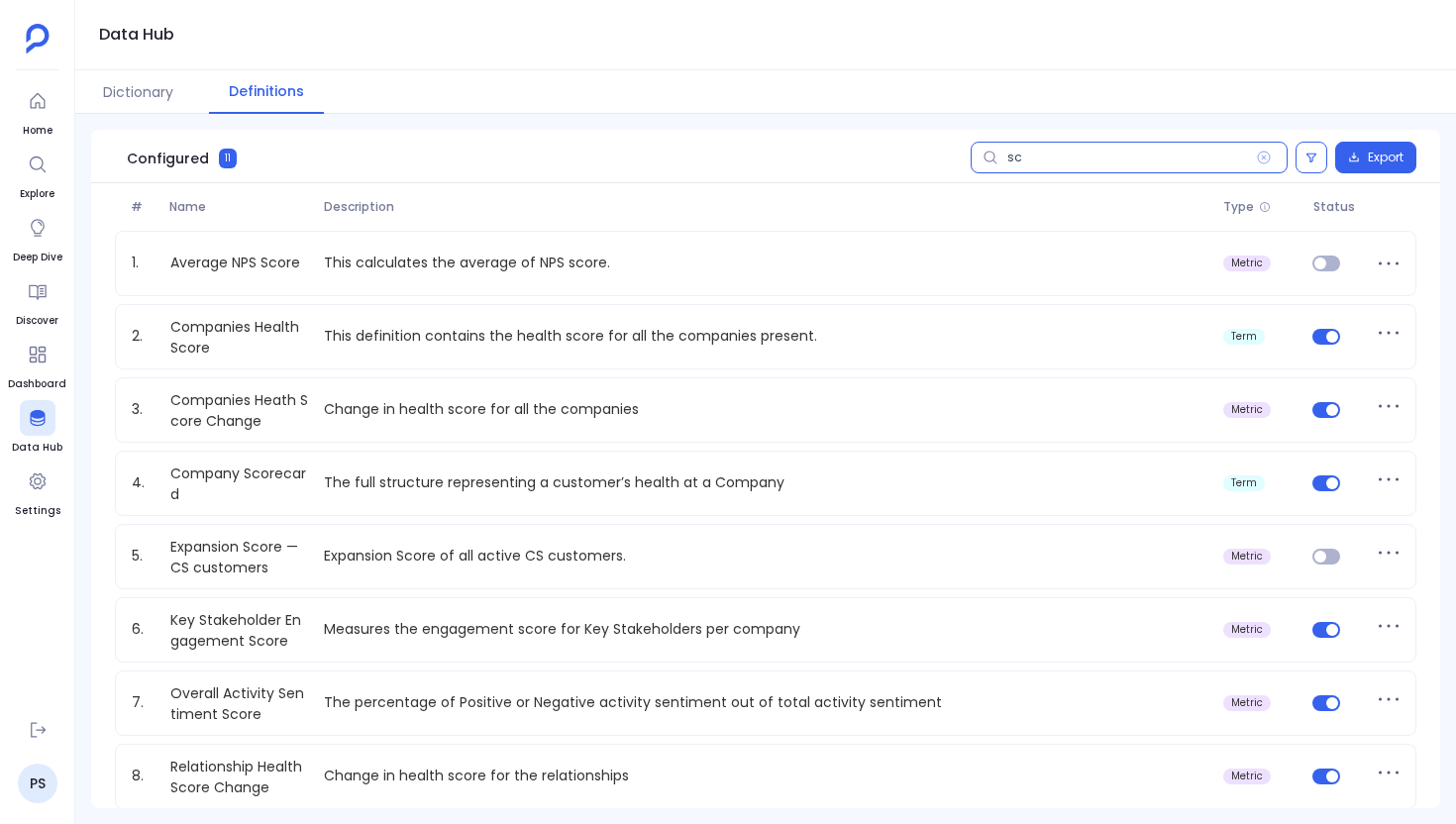 type on "s" 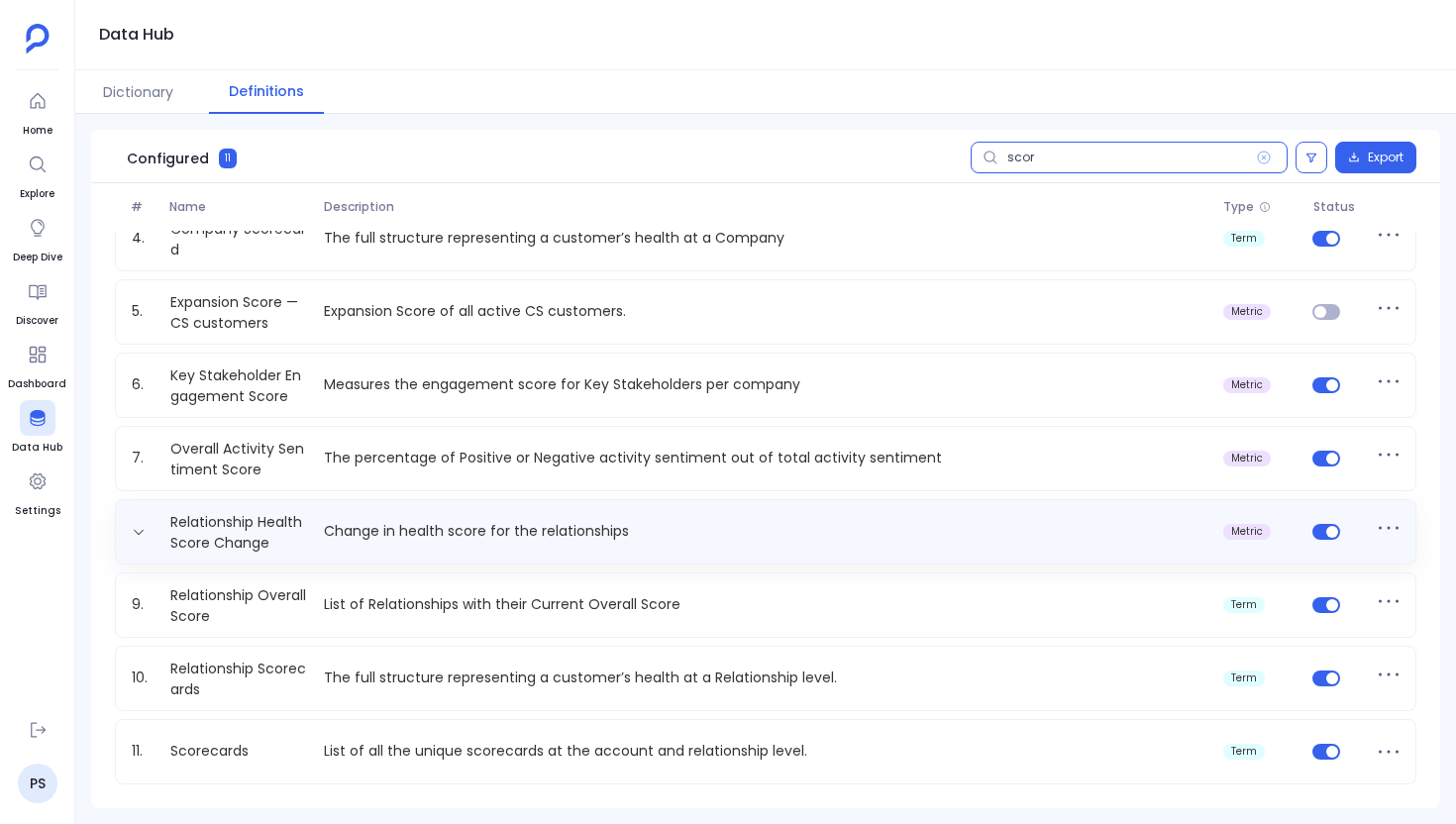 scroll, scrollTop: 0, scrollLeft: 0, axis: both 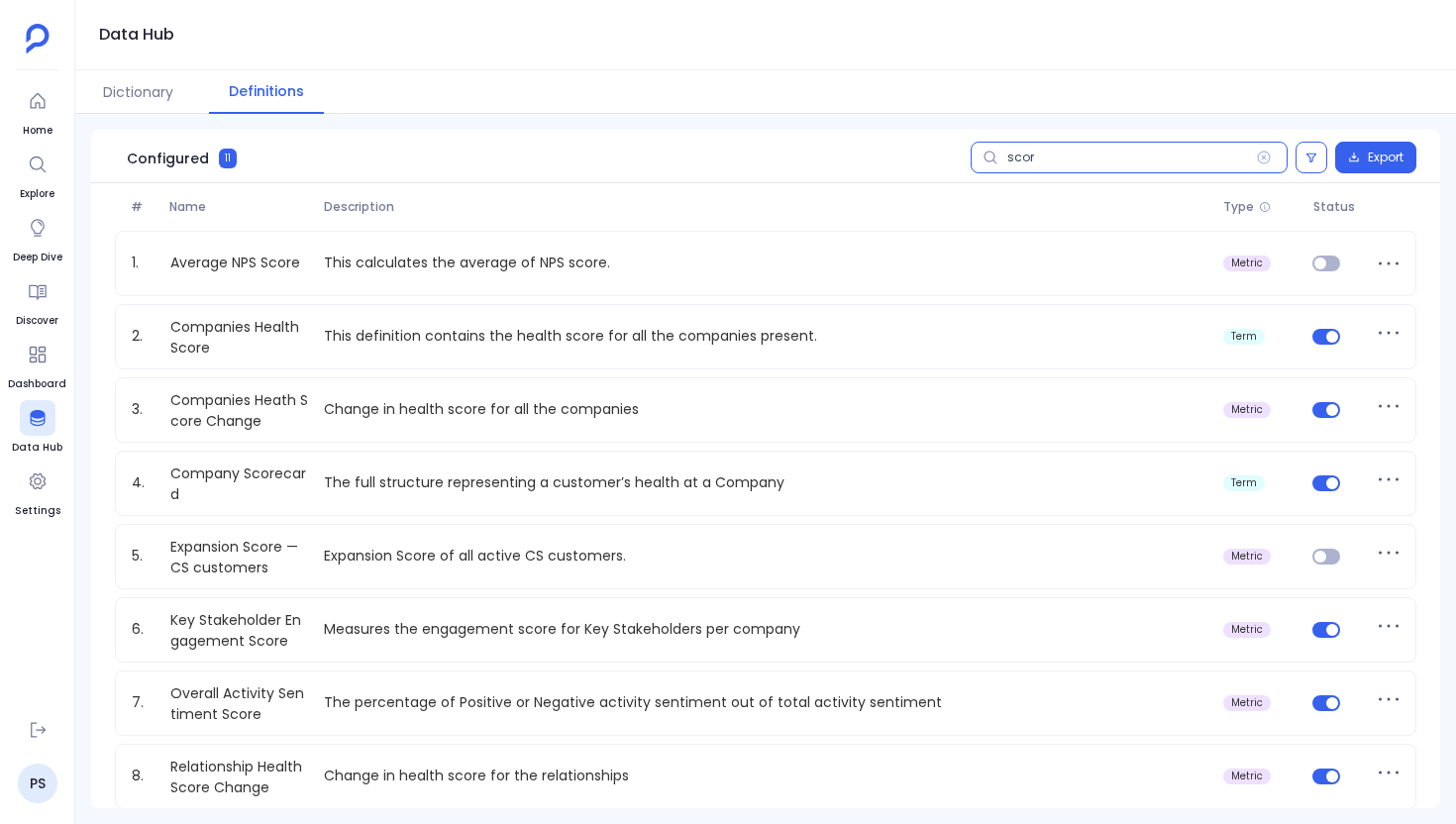click on "scor" at bounding box center (1129, 157) 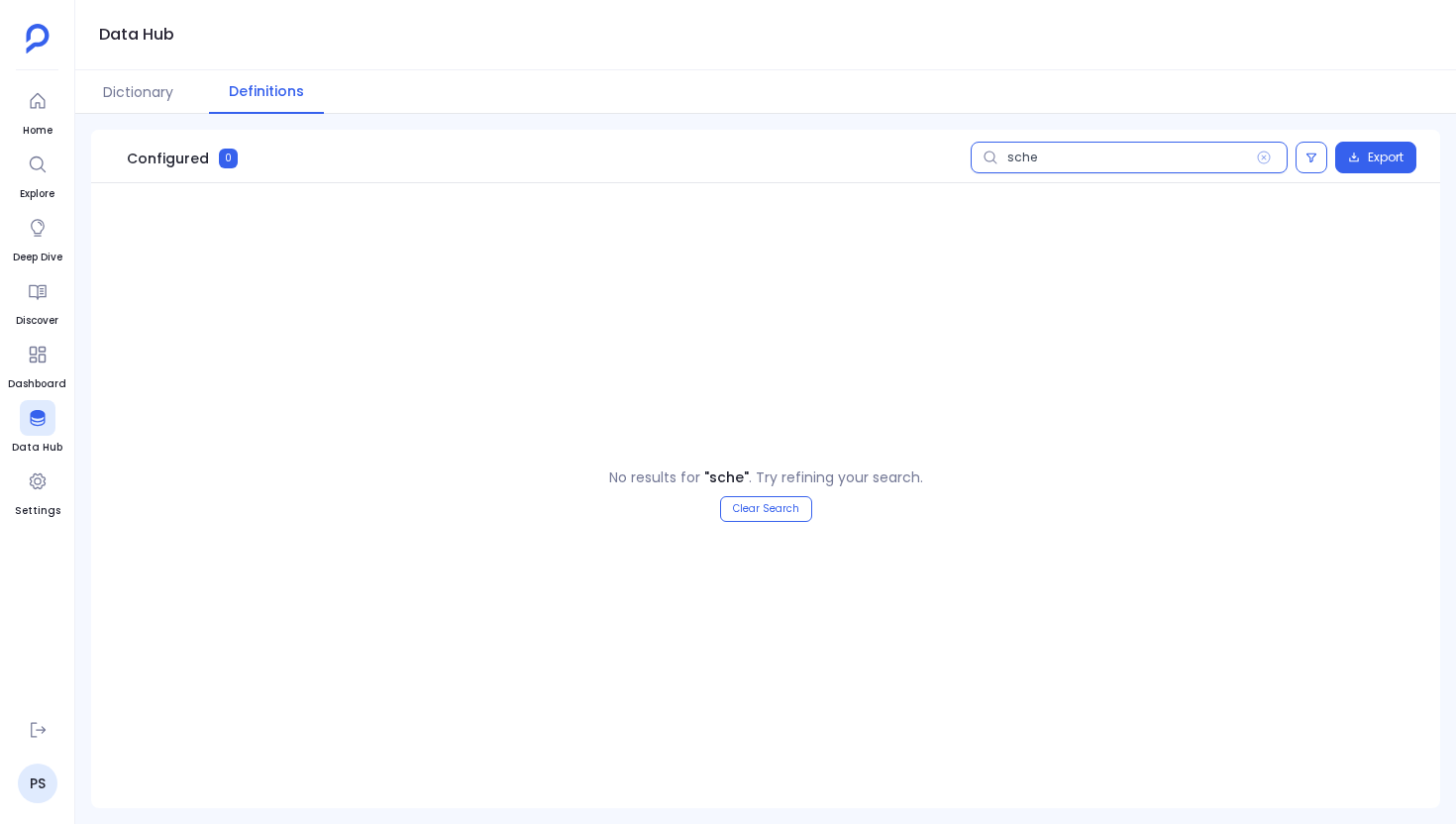 type on "sche" 